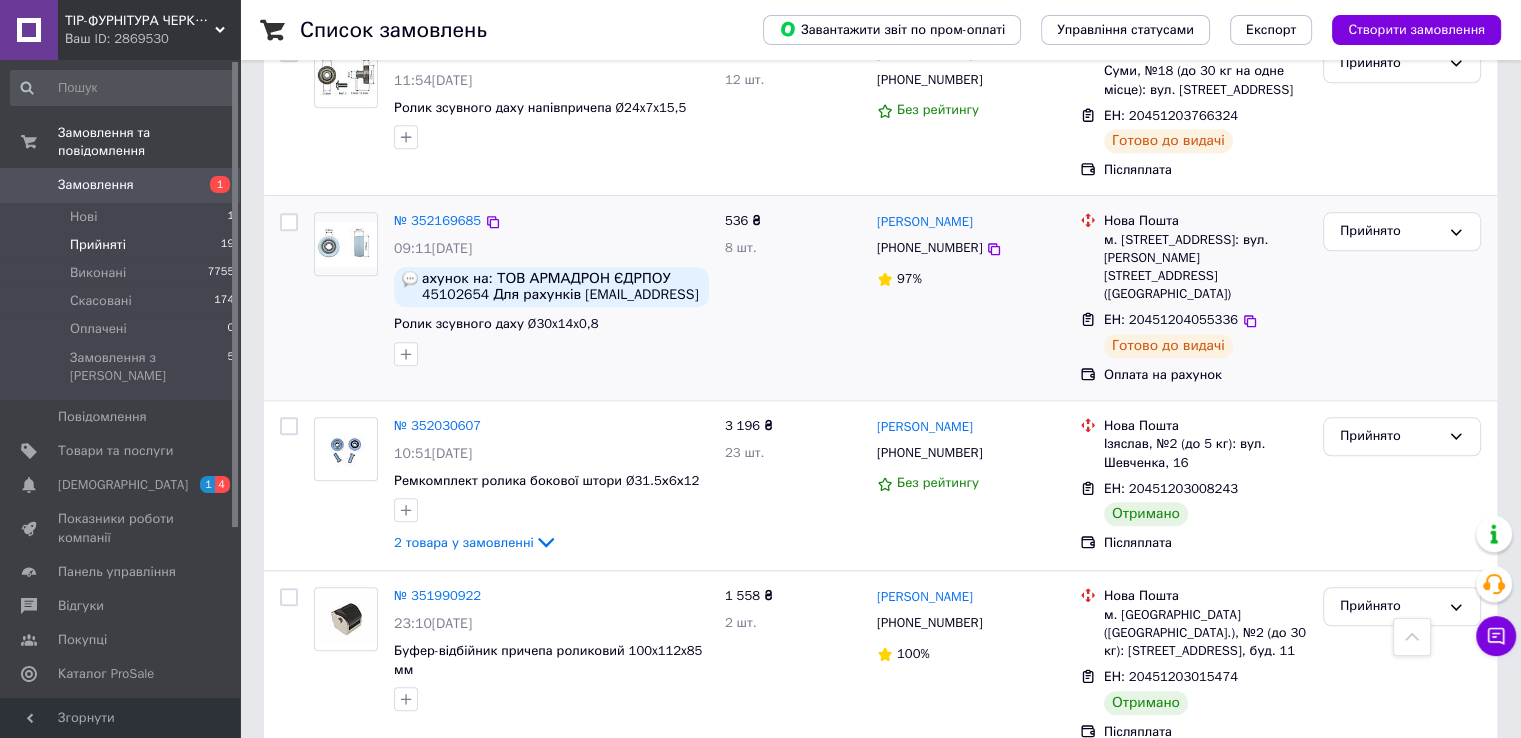 scroll, scrollTop: 2000, scrollLeft: 0, axis: vertical 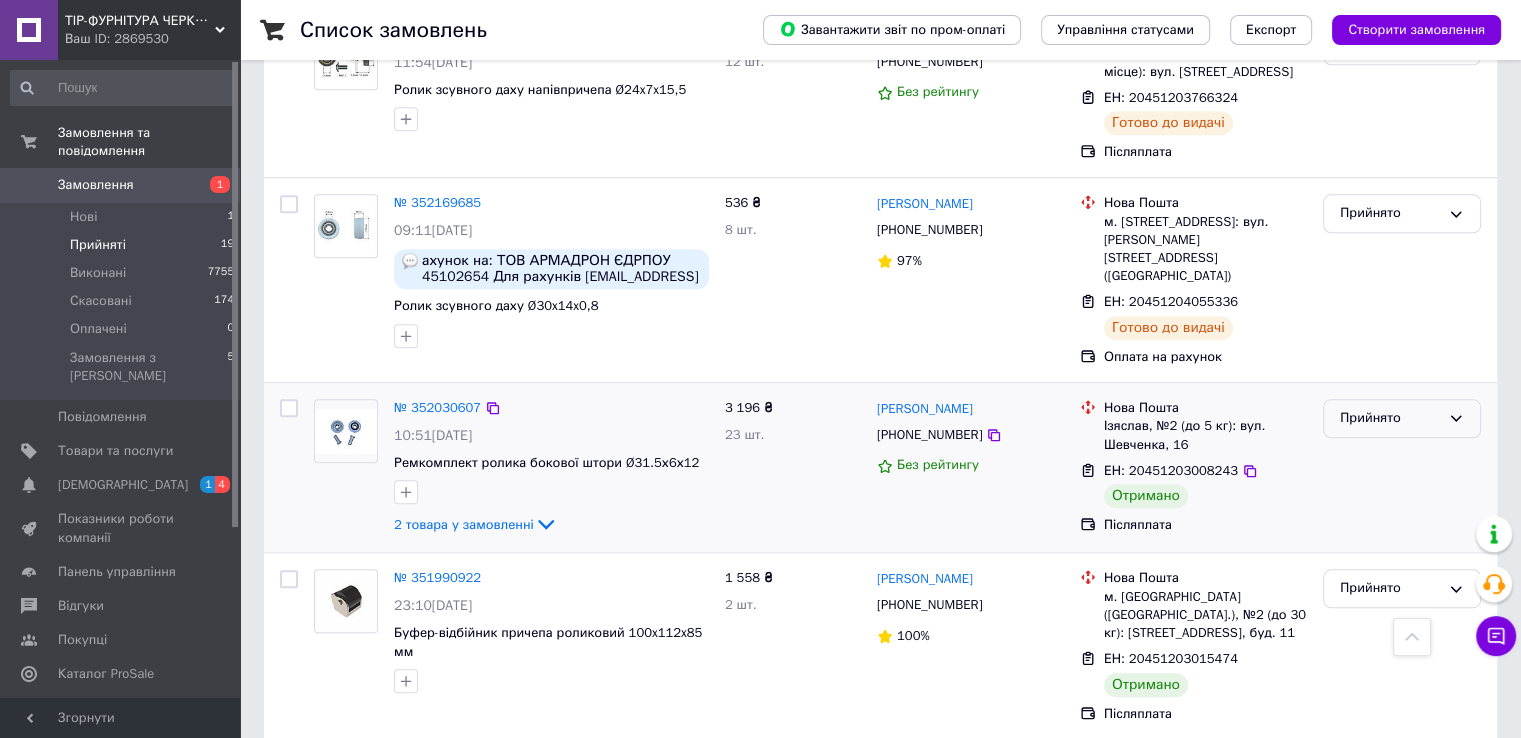 click on "Прийнято" at bounding box center [1390, 418] 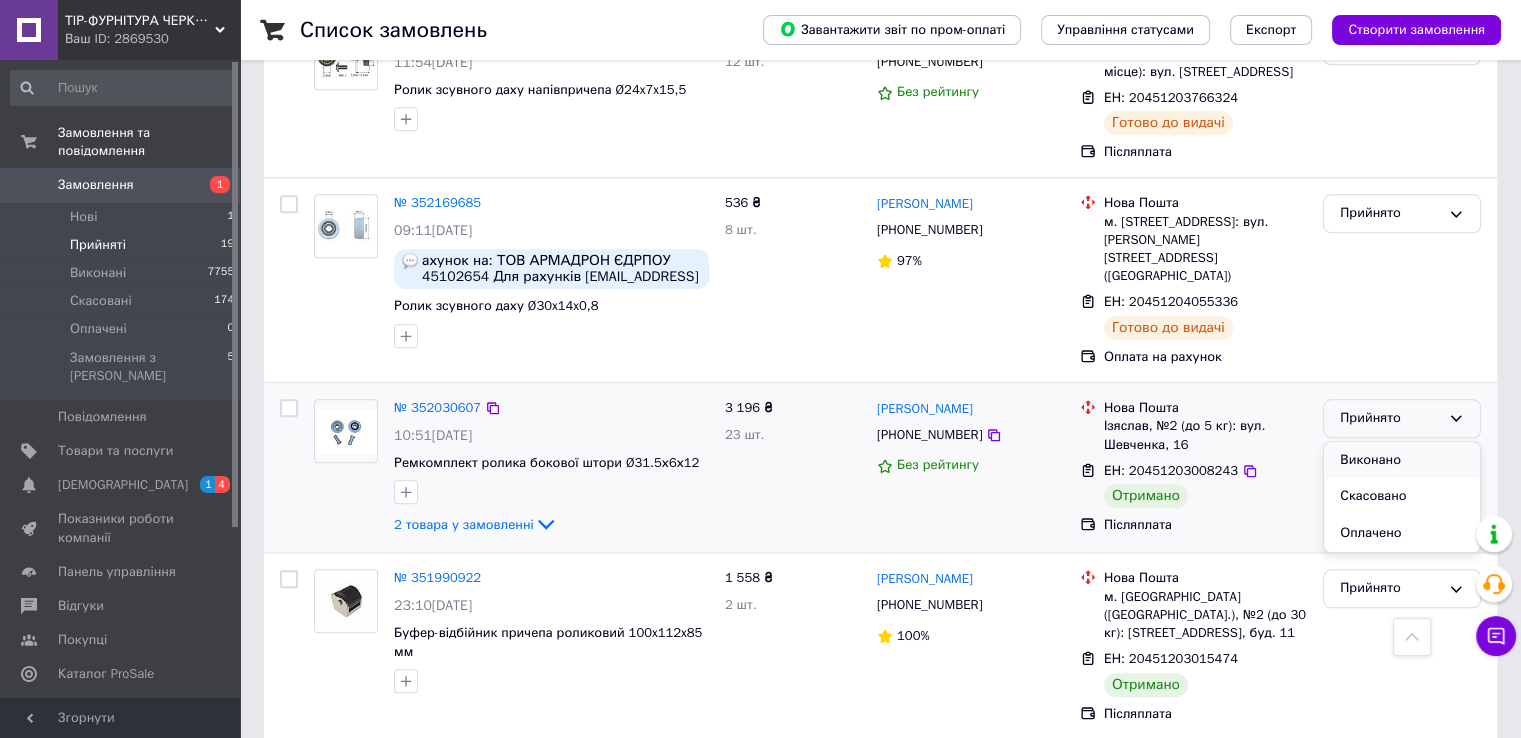 click on "Виконано" at bounding box center [1402, 460] 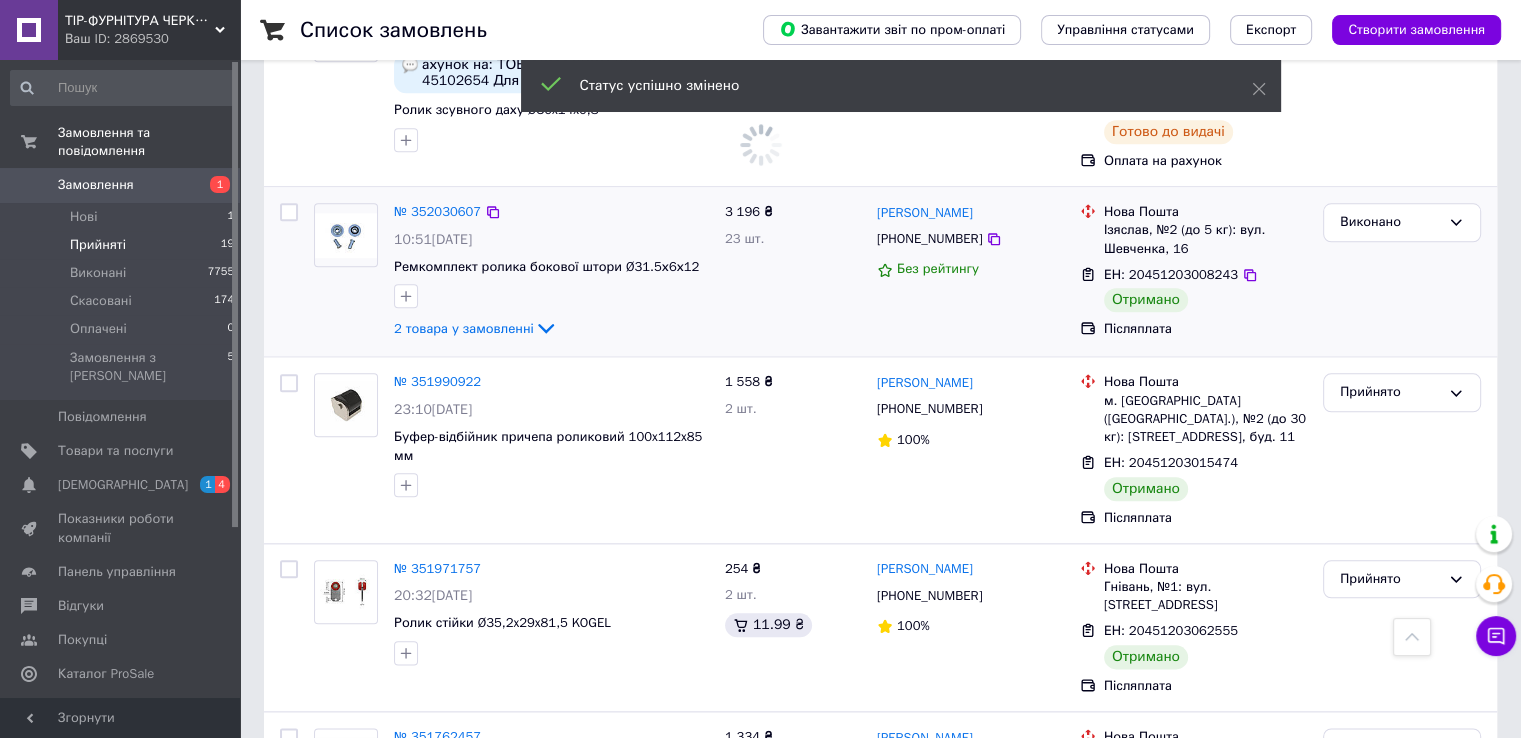 scroll, scrollTop: 2200, scrollLeft: 0, axis: vertical 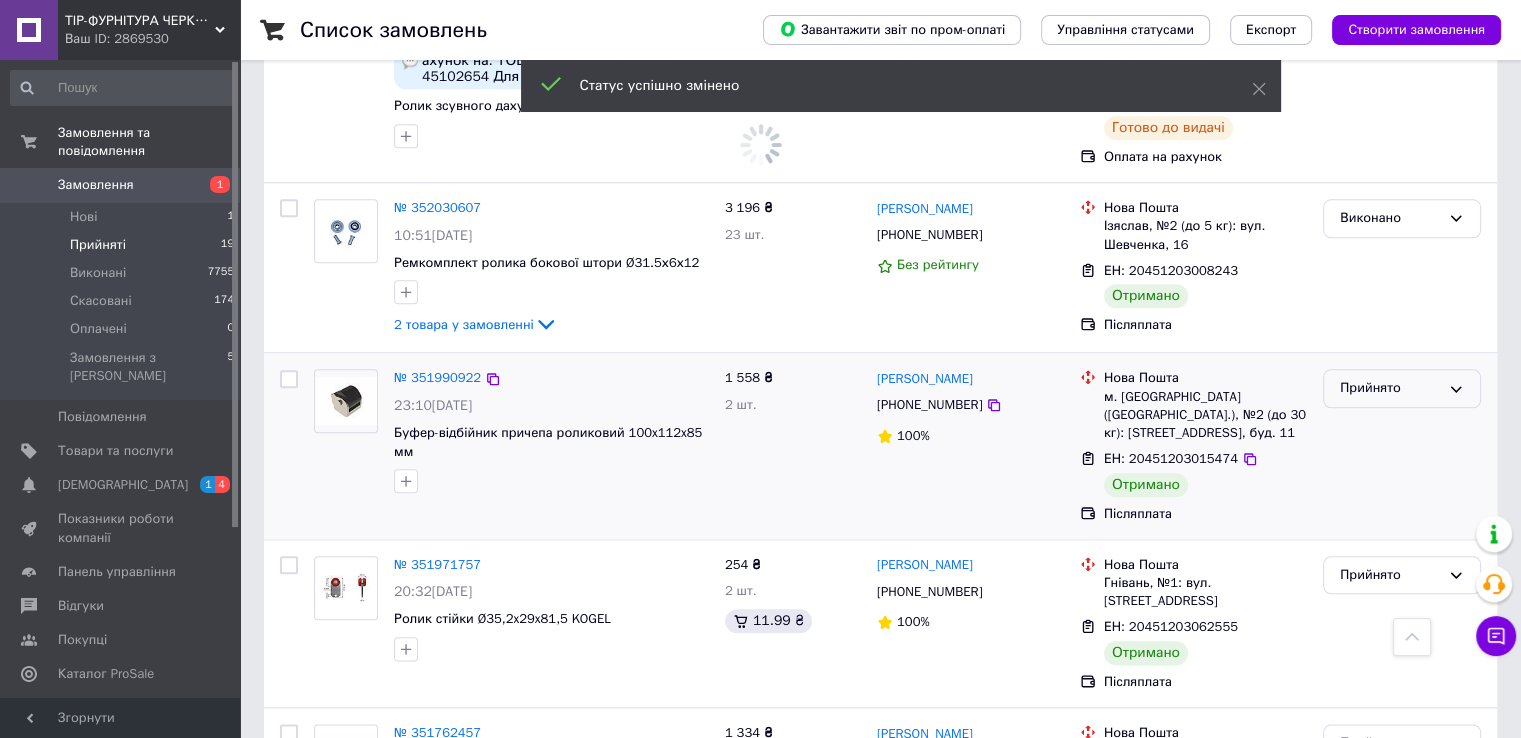 click on "Прийнято" at bounding box center (1390, 388) 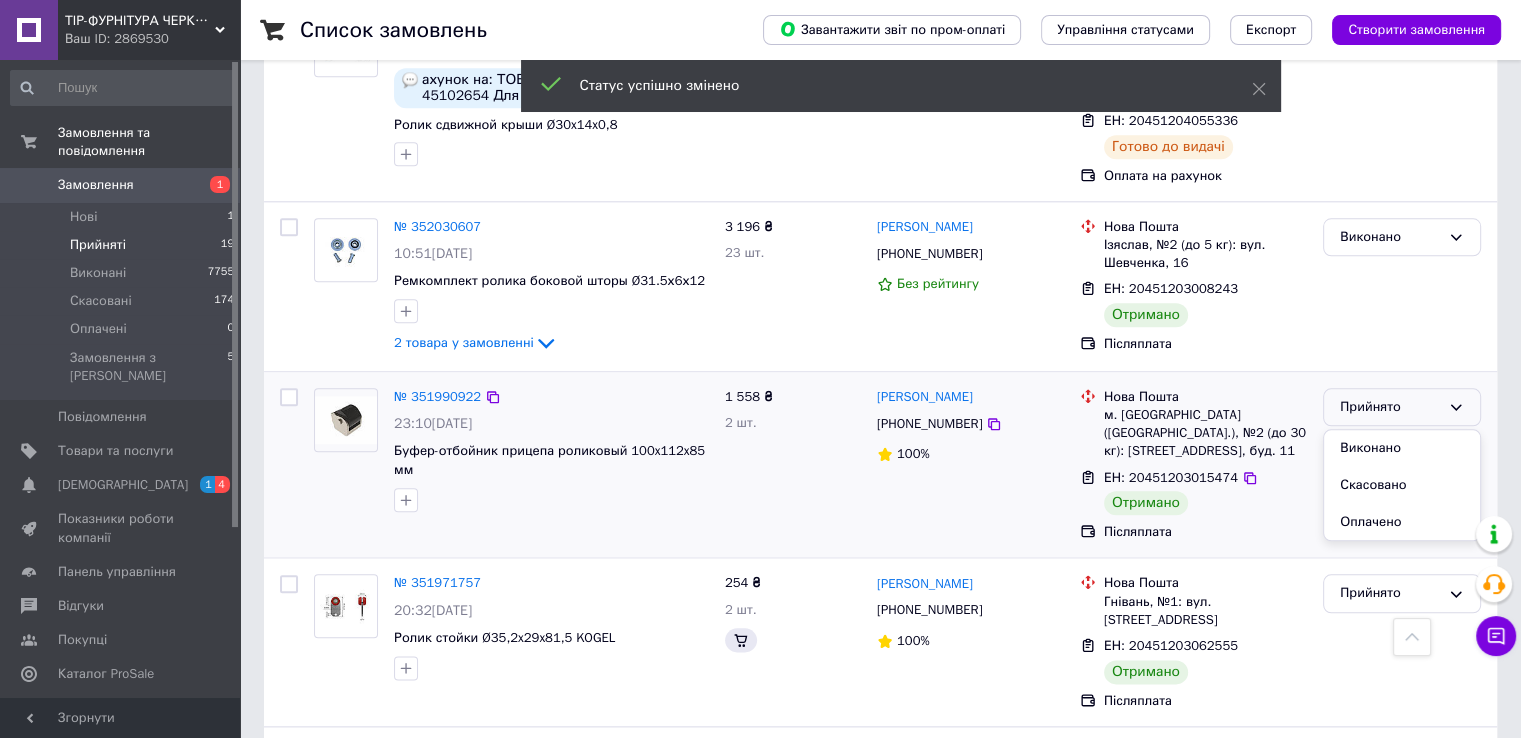 scroll, scrollTop: 2216, scrollLeft: 0, axis: vertical 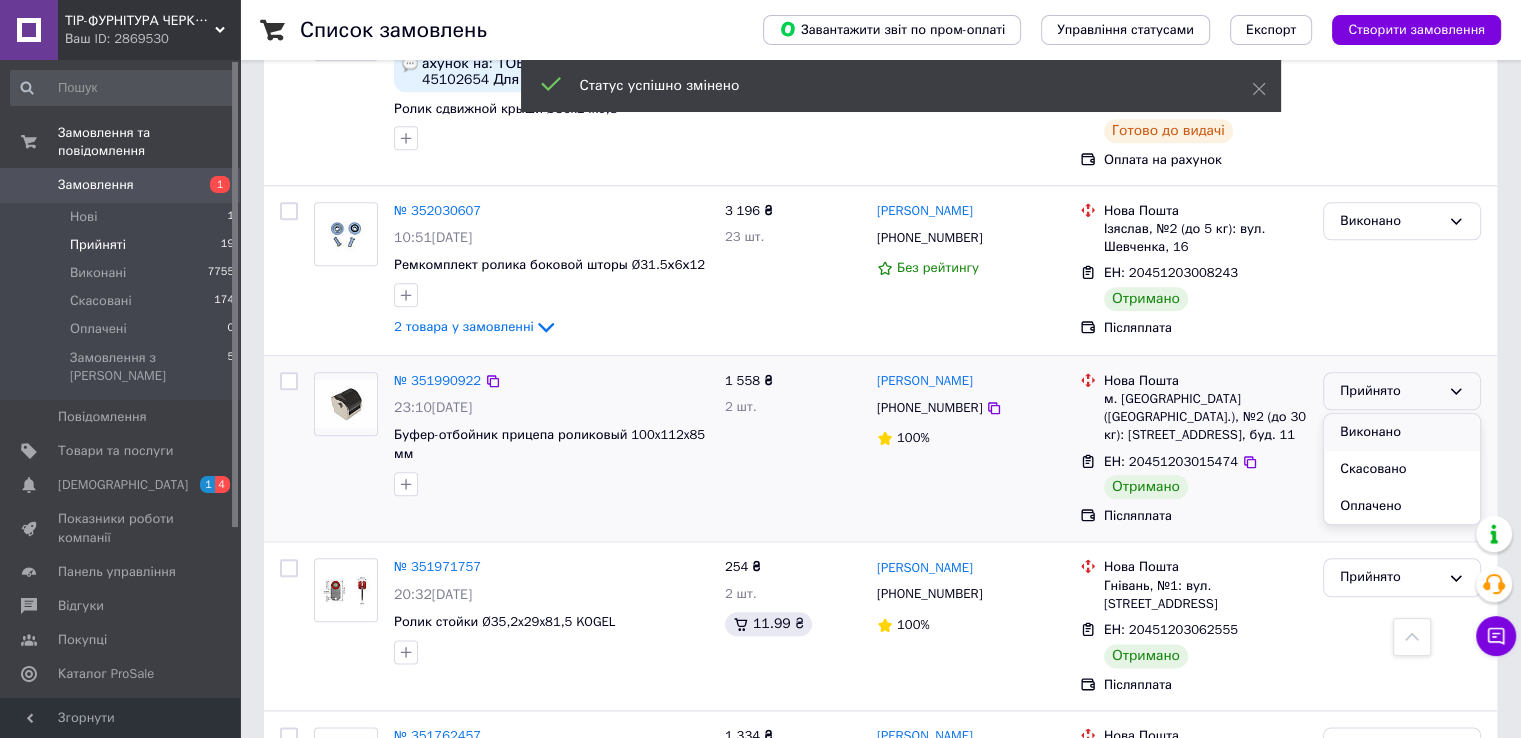 click on "Виконано" at bounding box center [1402, 432] 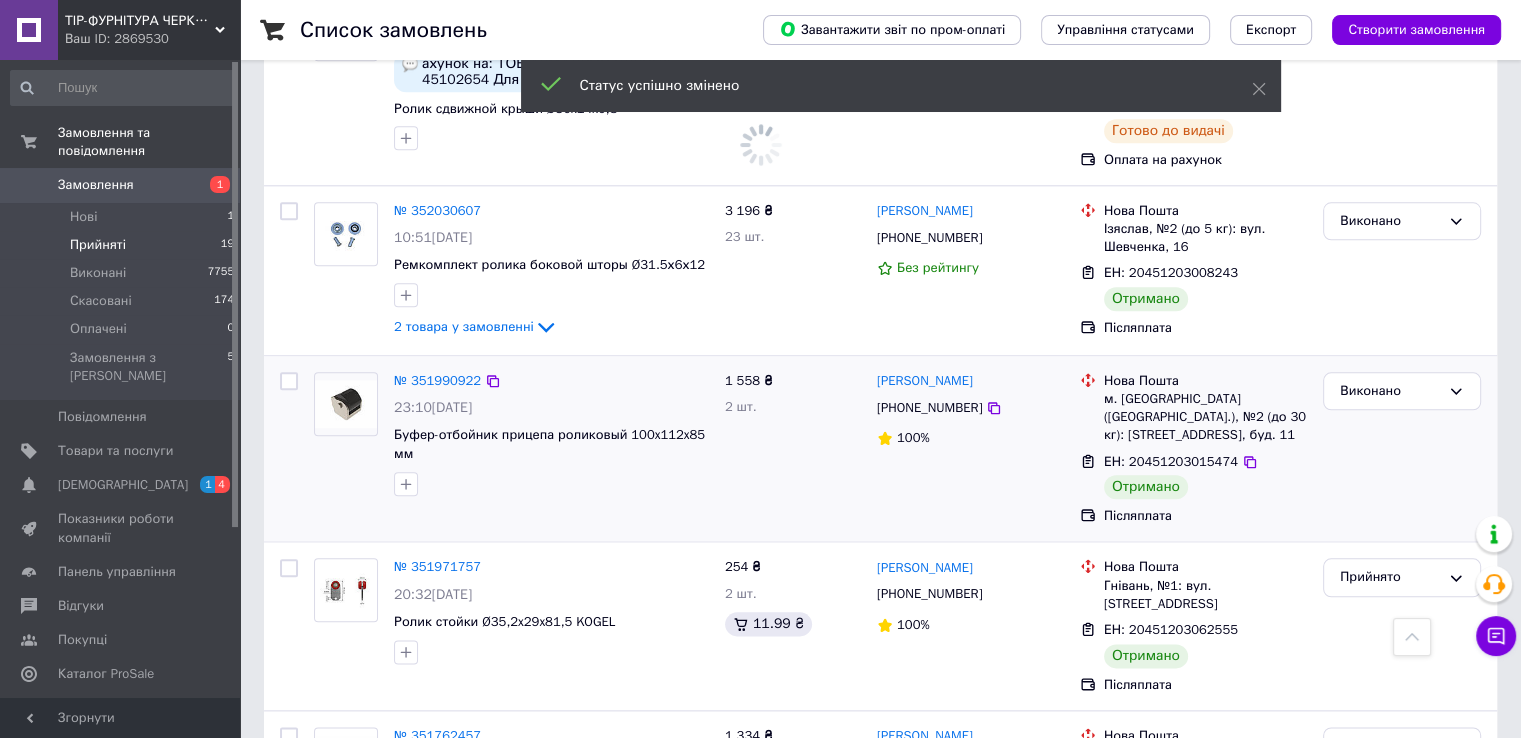 scroll, scrollTop: 2316, scrollLeft: 0, axis: vertical 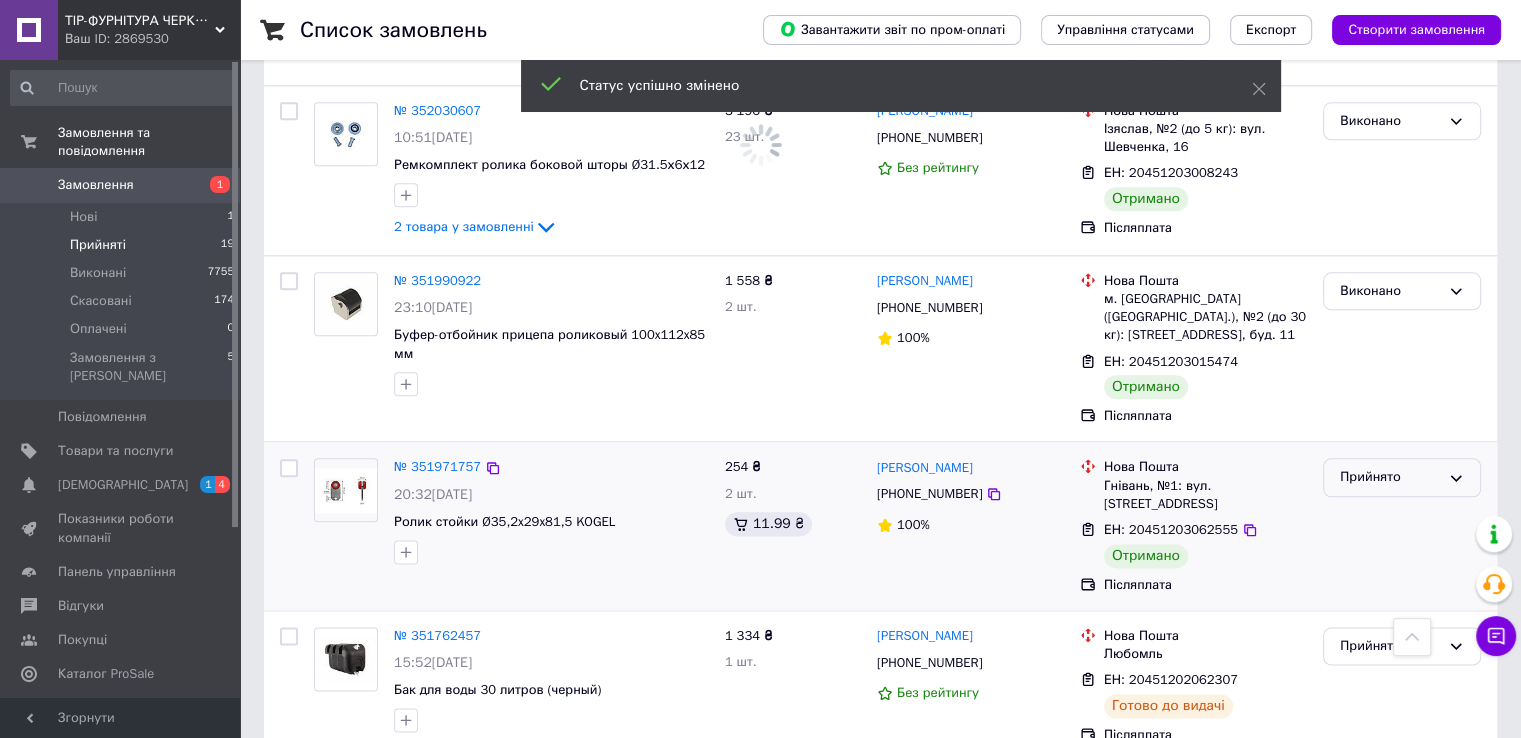 click on "Прийнято" at bounding box center [1390, 477] 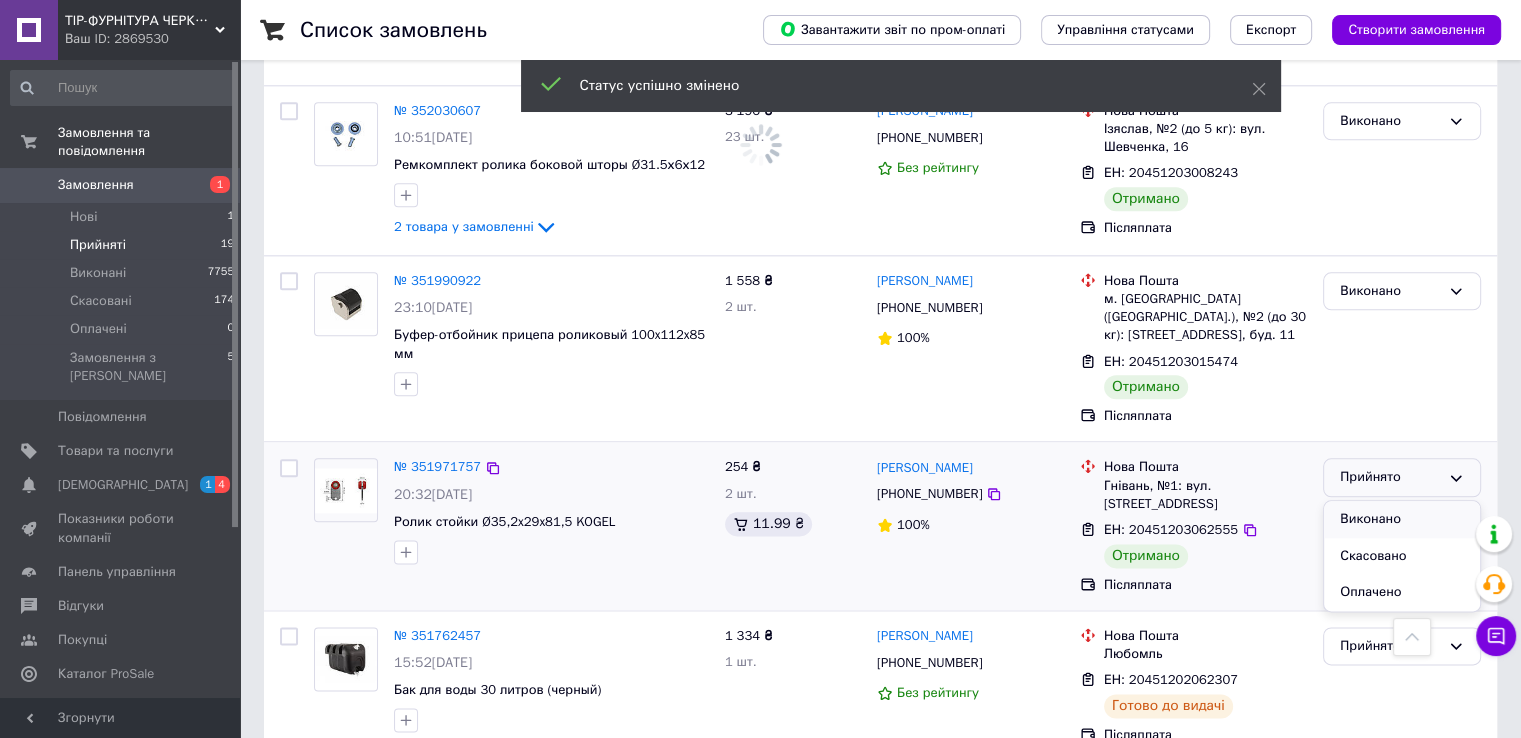click on "Виконано" at bounding box center [1402, 519] 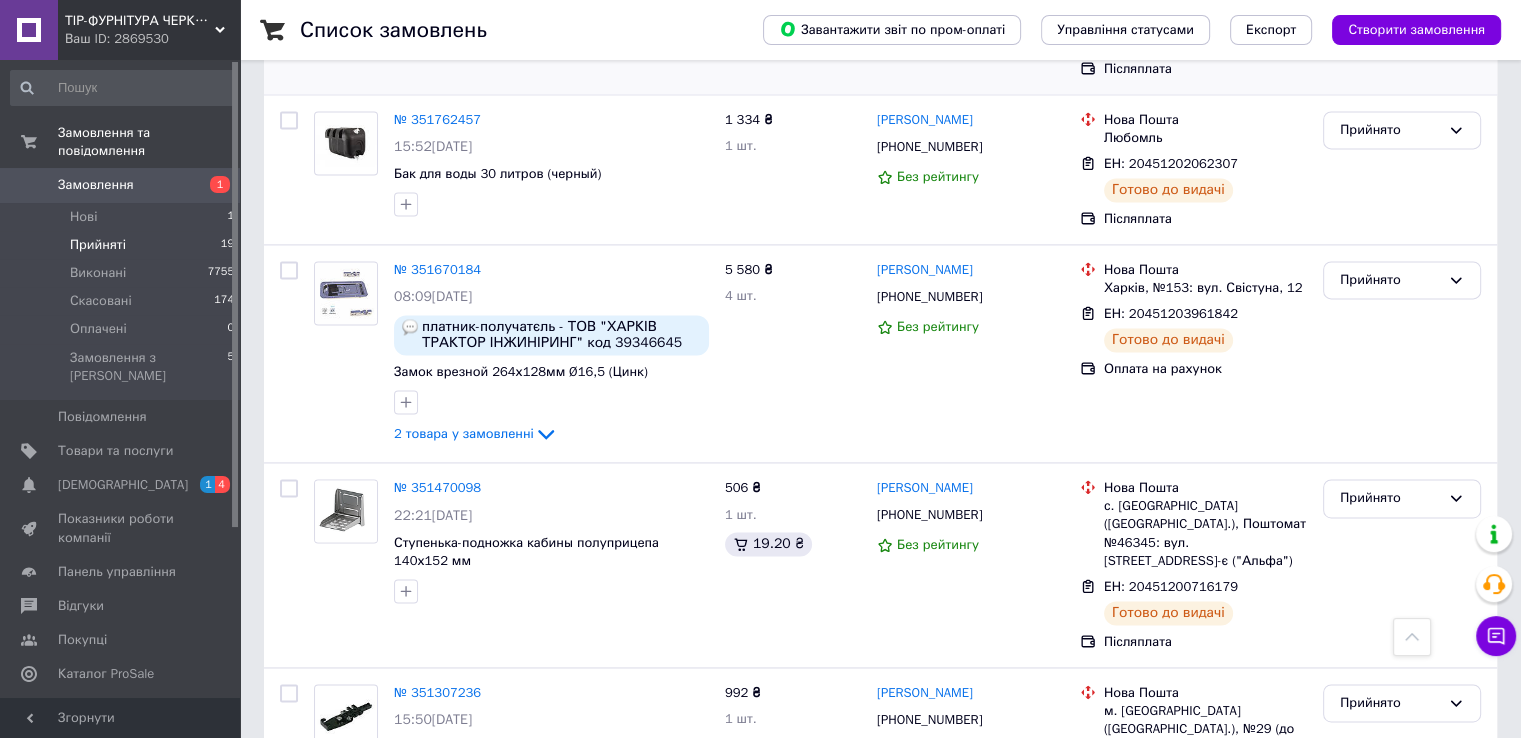scroll, scrollTop: 2837, scrollLeft: 0, axis: vertical 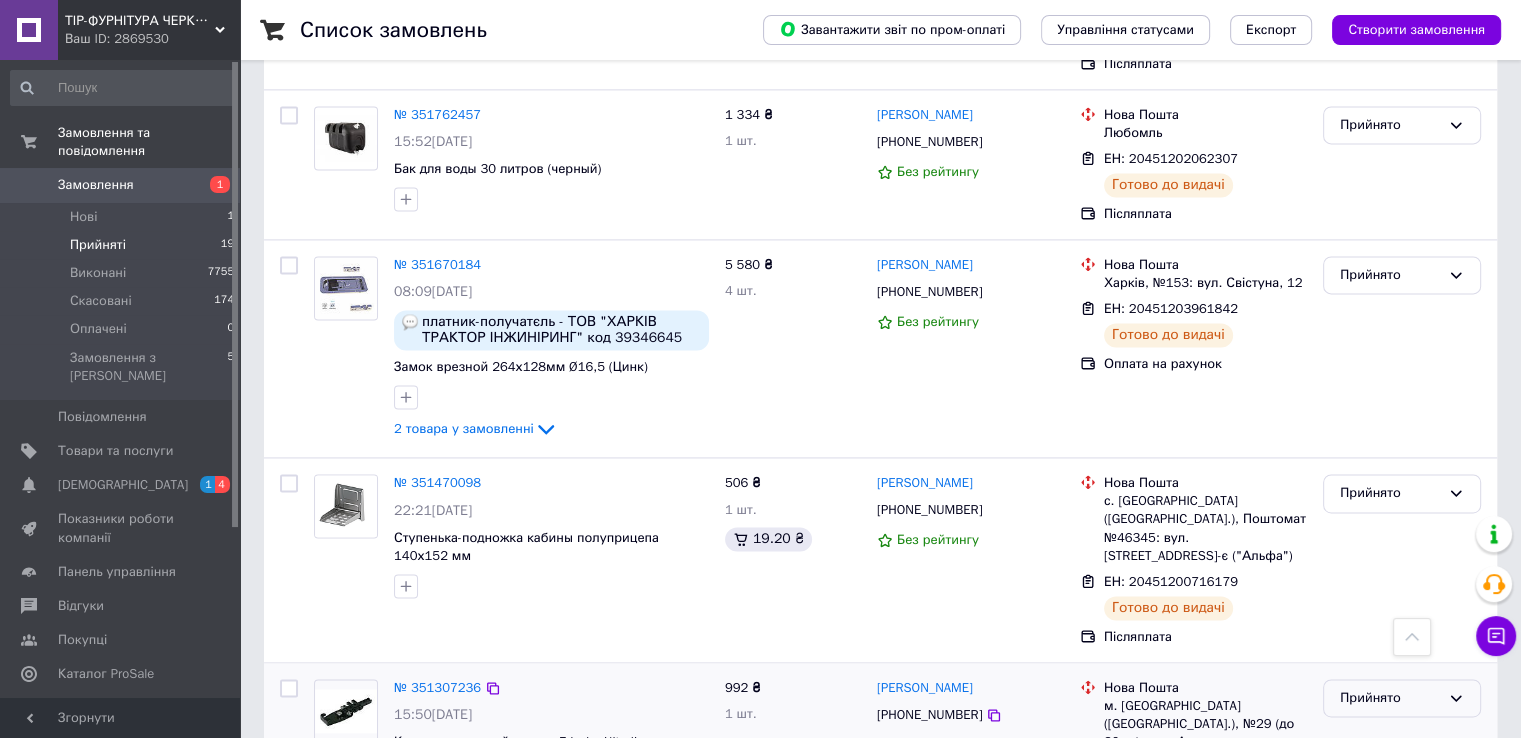 click on "Прийнято" at bounding box center [1390, 698] 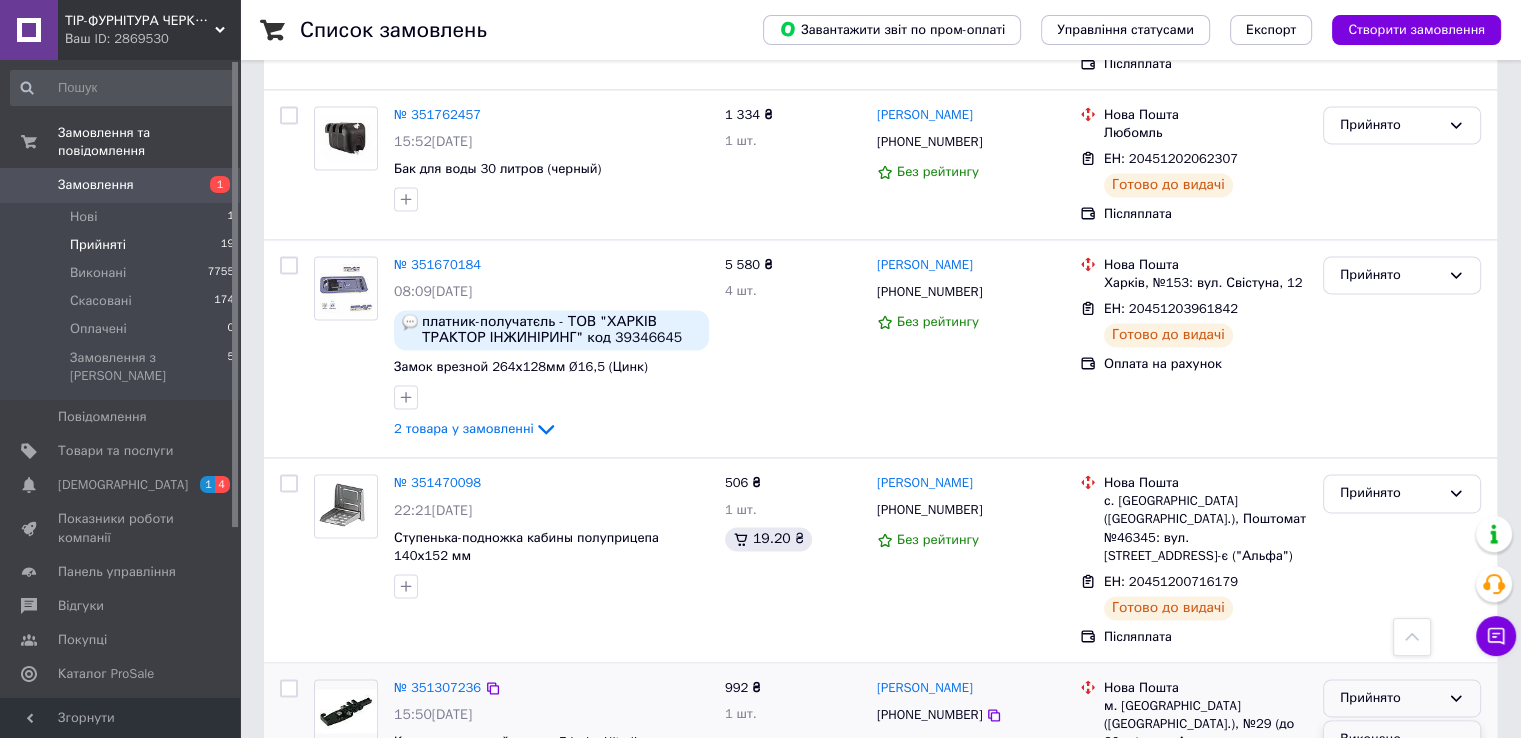 click on "Виконано" at bounding box center [1402, 739] 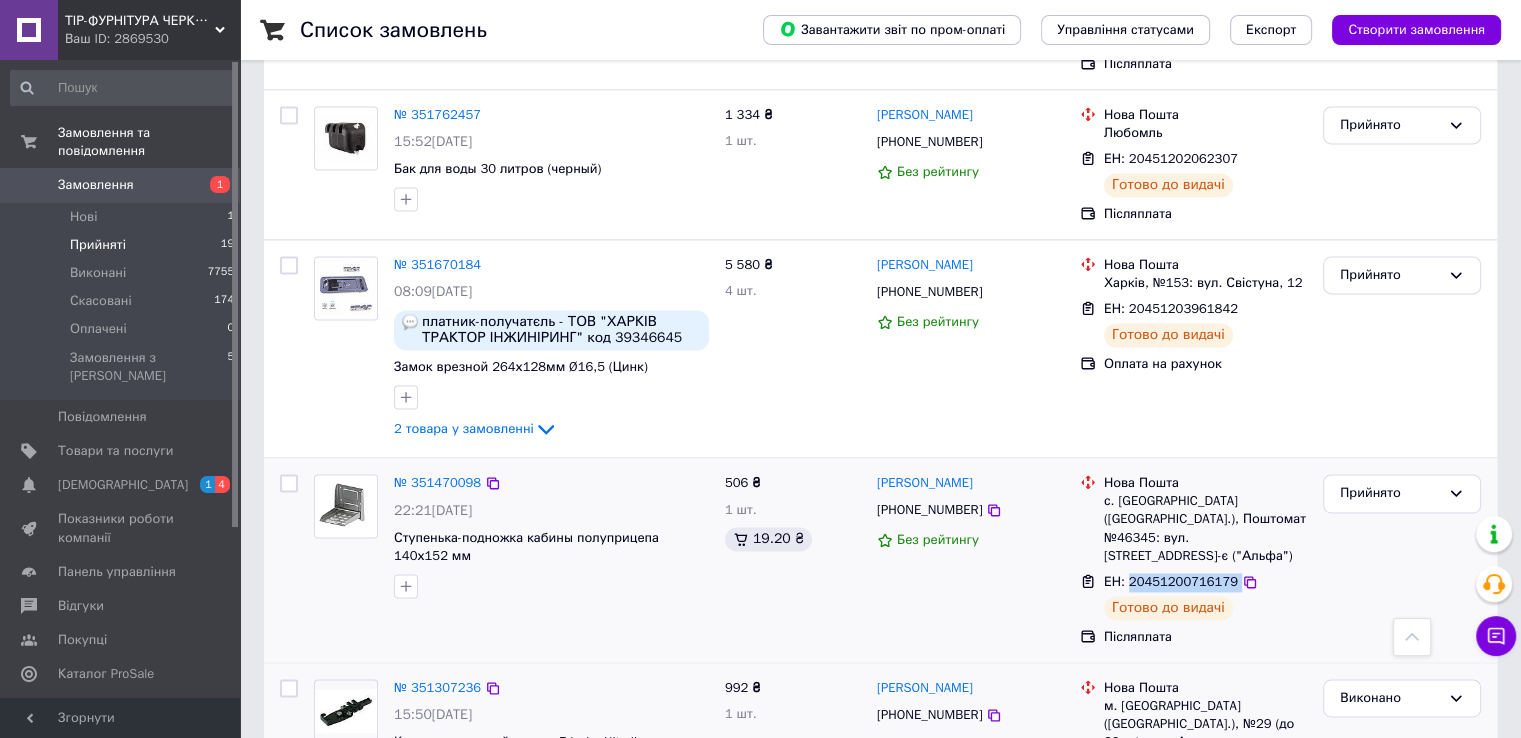 drag, startPoint x: 1126, startPoint y: 462, endPoint x: 1260, endPoint y: 461, distance: 134.00374 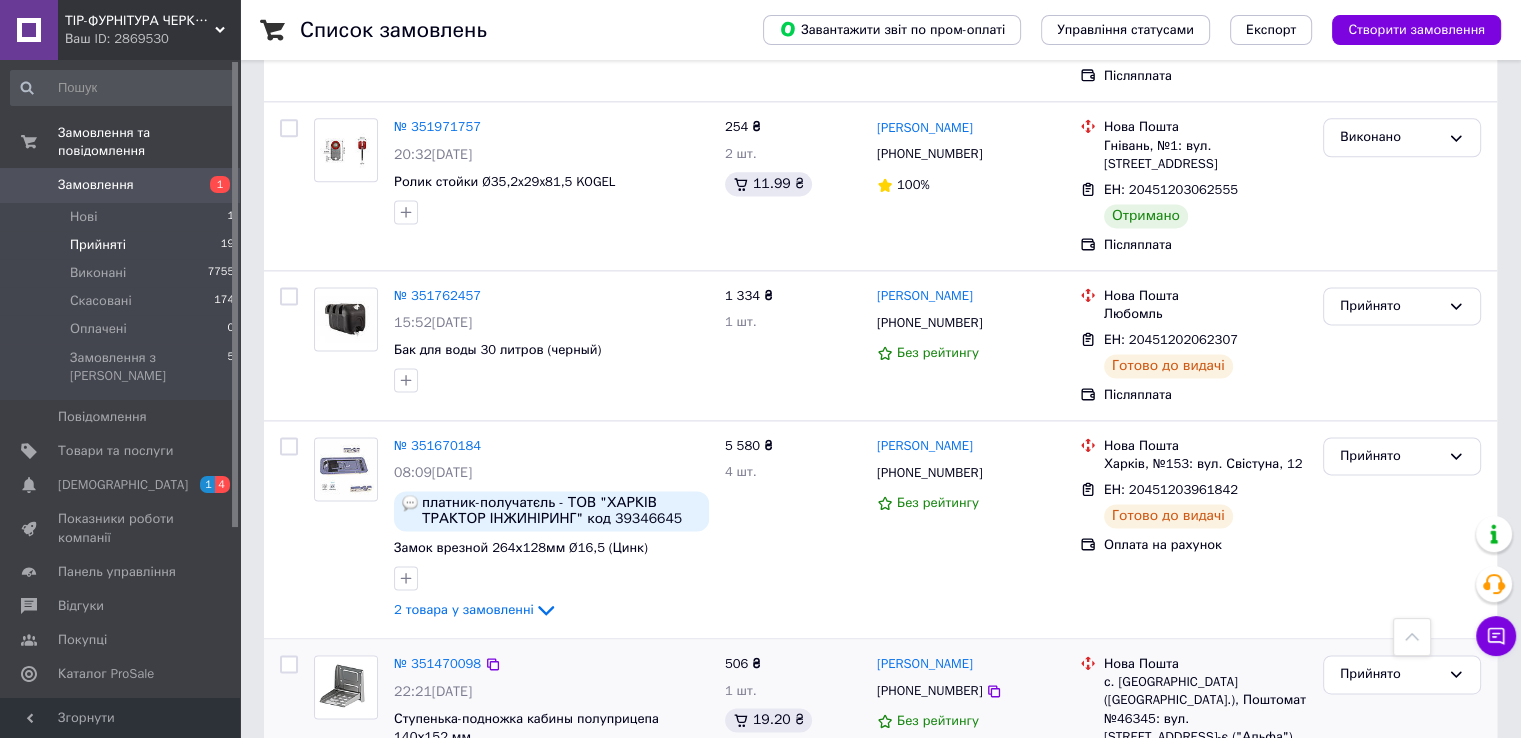 scroll, scrollTop: 2537, scrollLeft: 0, axis: vertical 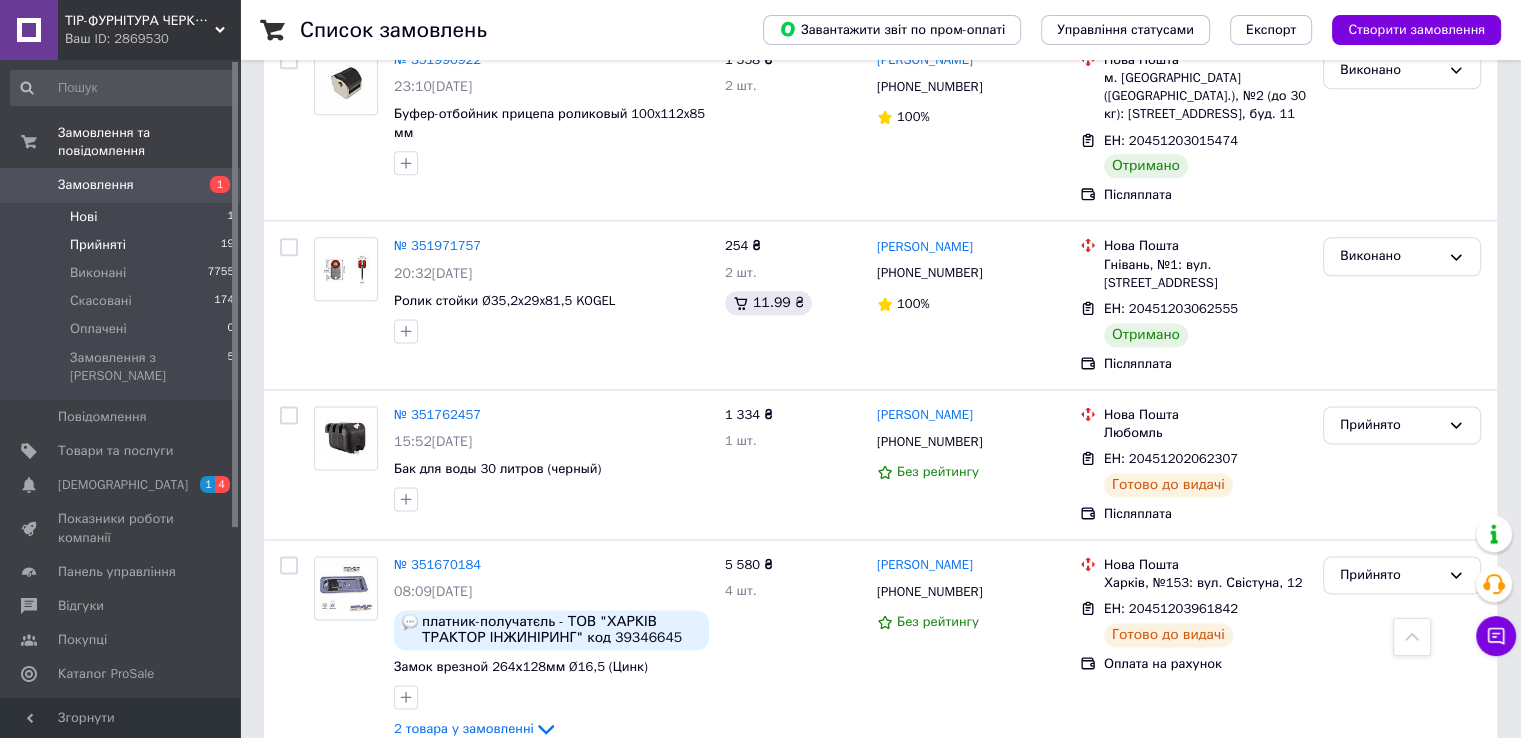 click on "Нові" at bounding box center (83, 217) 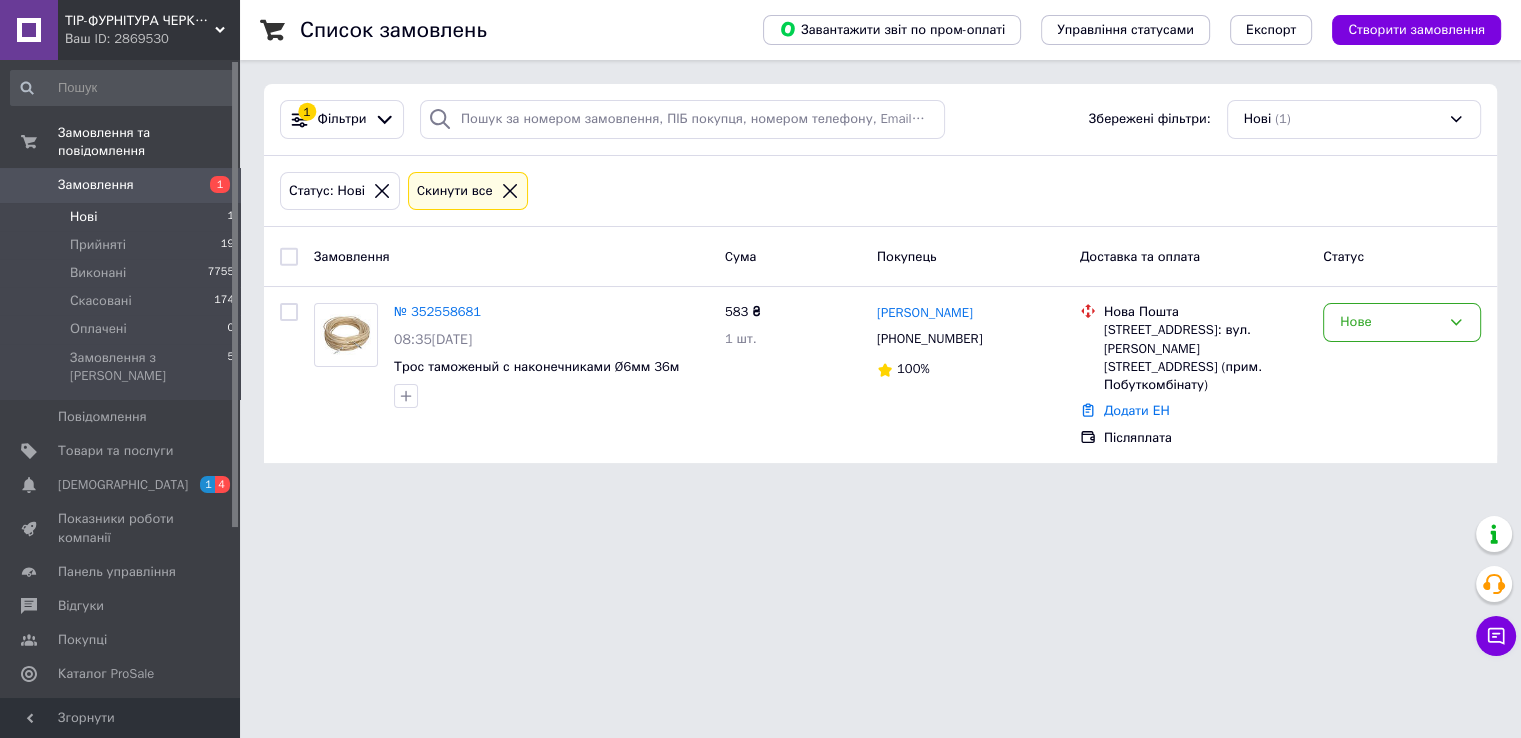 scroll, scrollTop: 0, scrollLeft: 0, axis: both 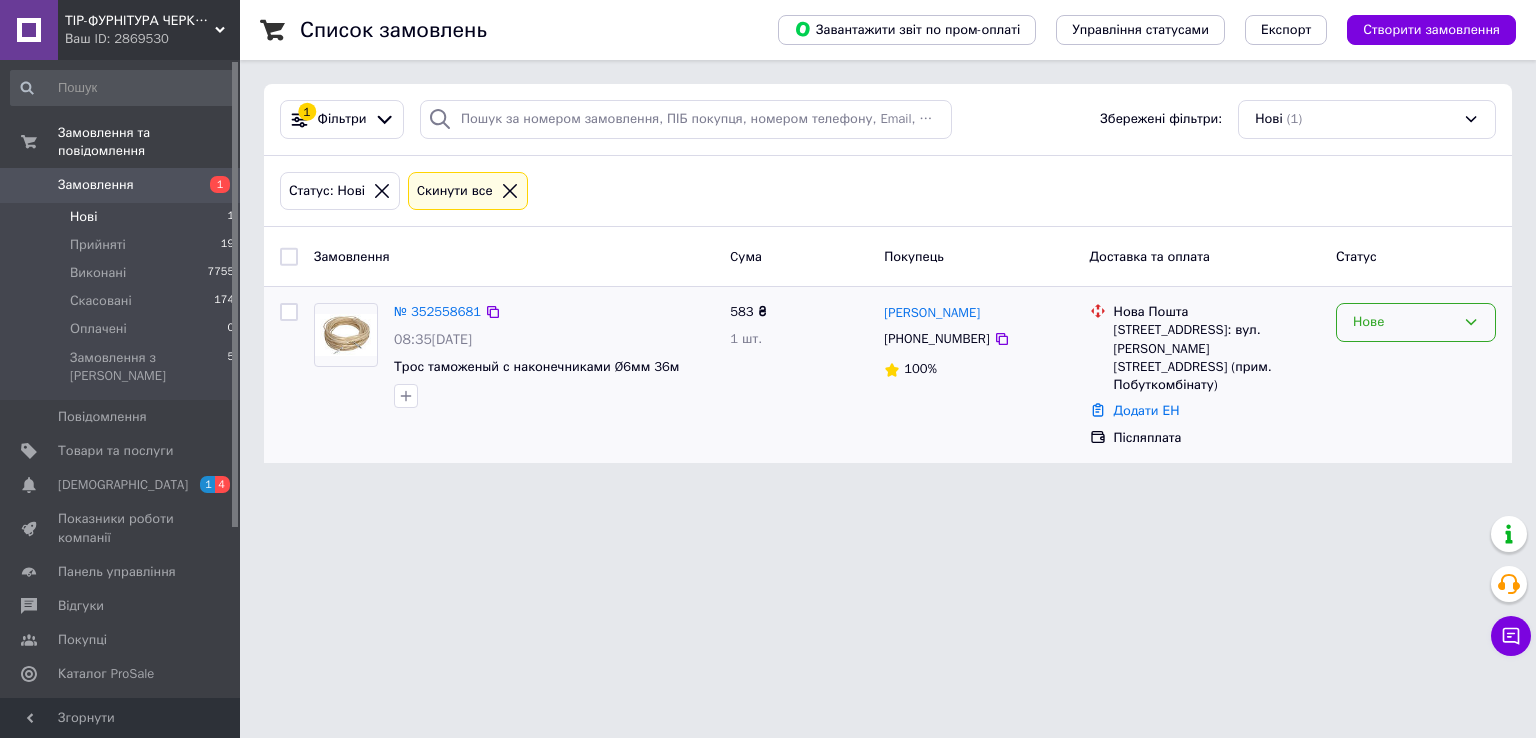 click on "Нове" at bounding box center [1416, 322] 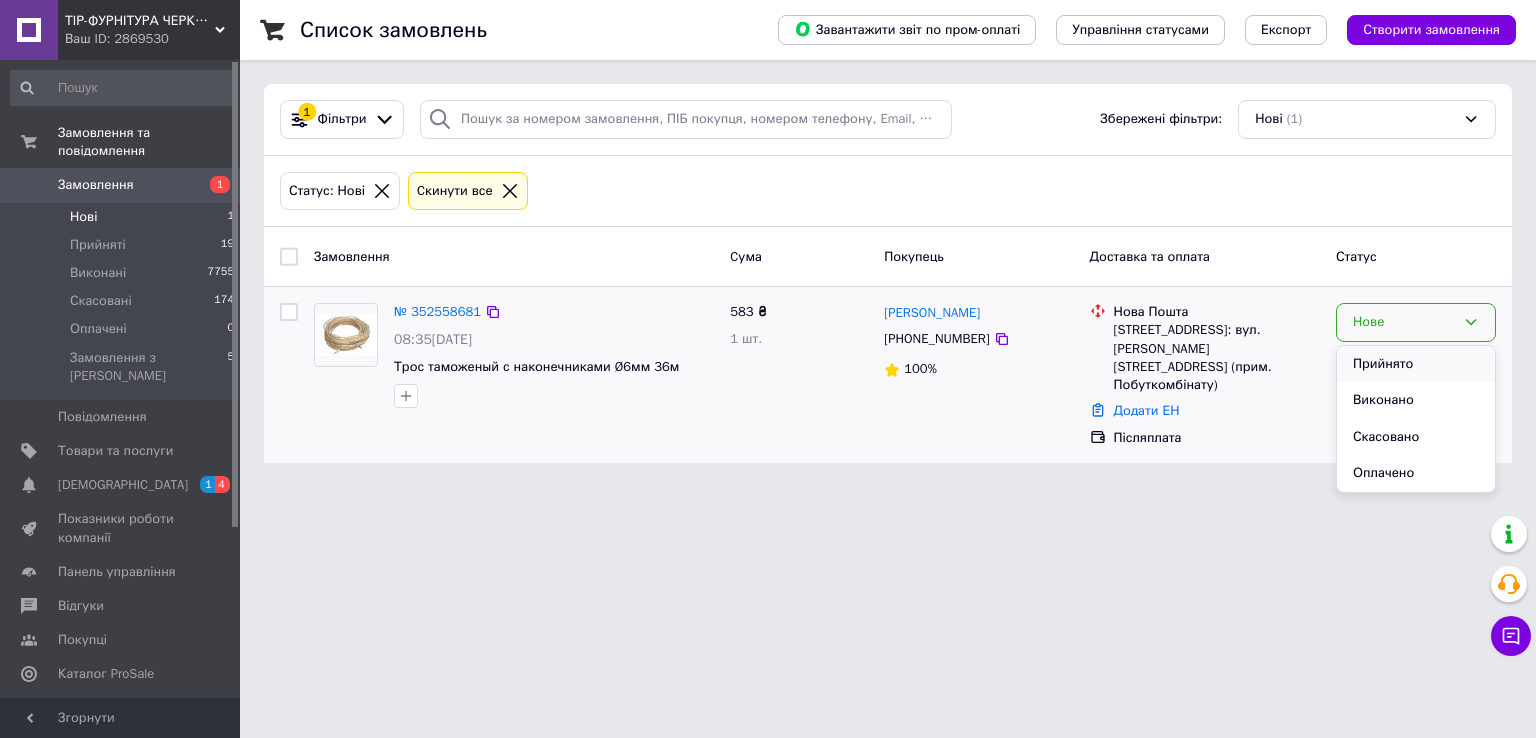 click on "Прийнято" at bounding box center [1416, 364] 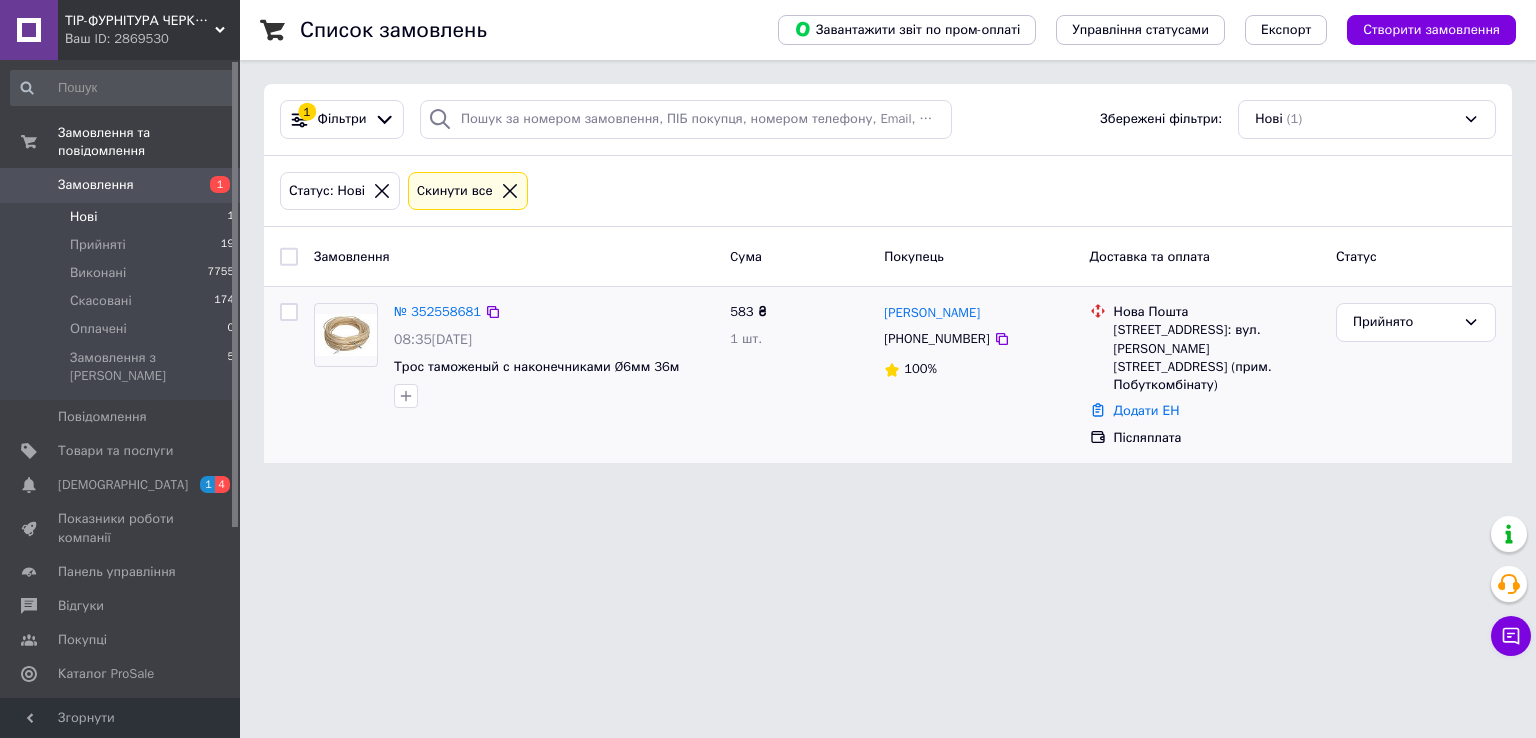 click on "Нові" at bounding box center [83, 217] 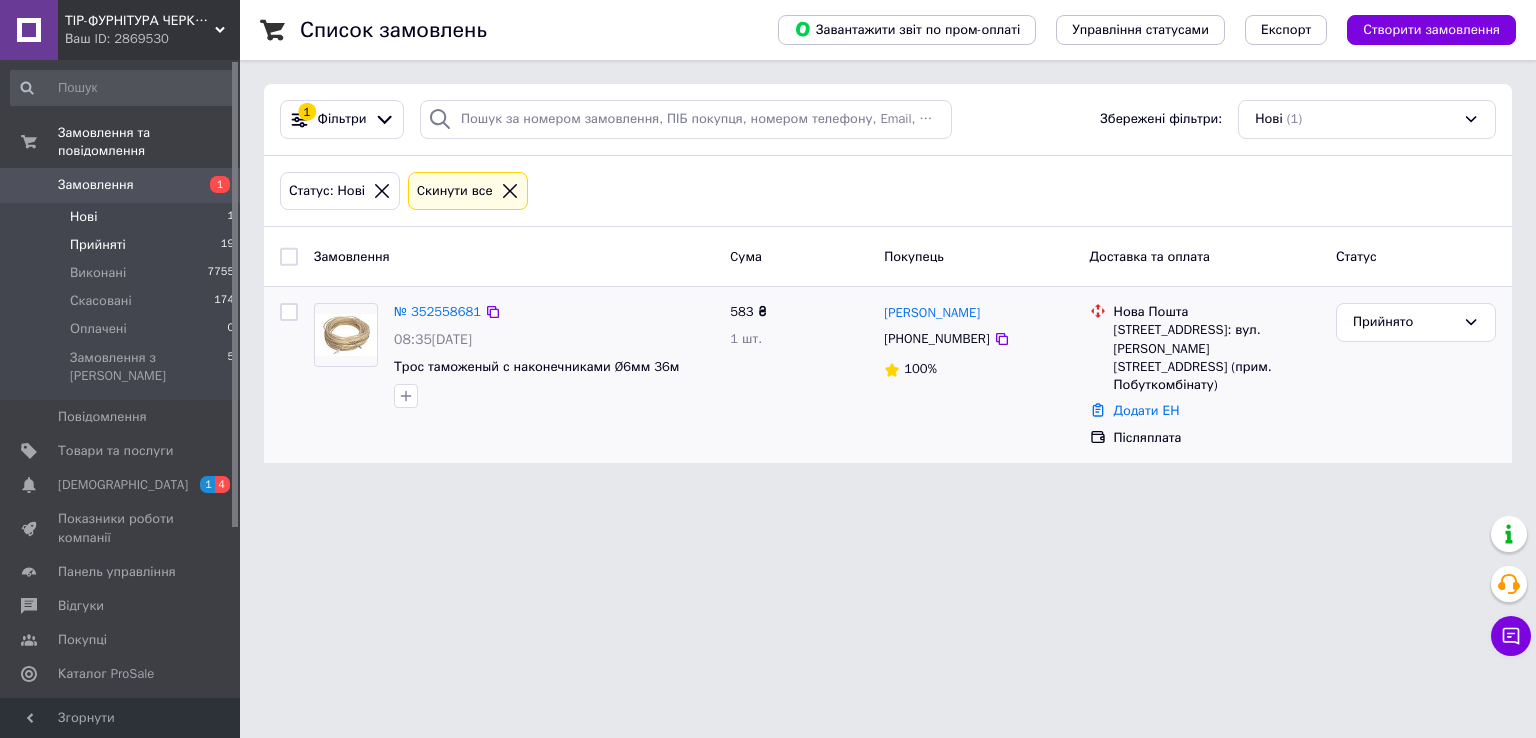 click on "Прийняті" at bounding box center [98, 245] 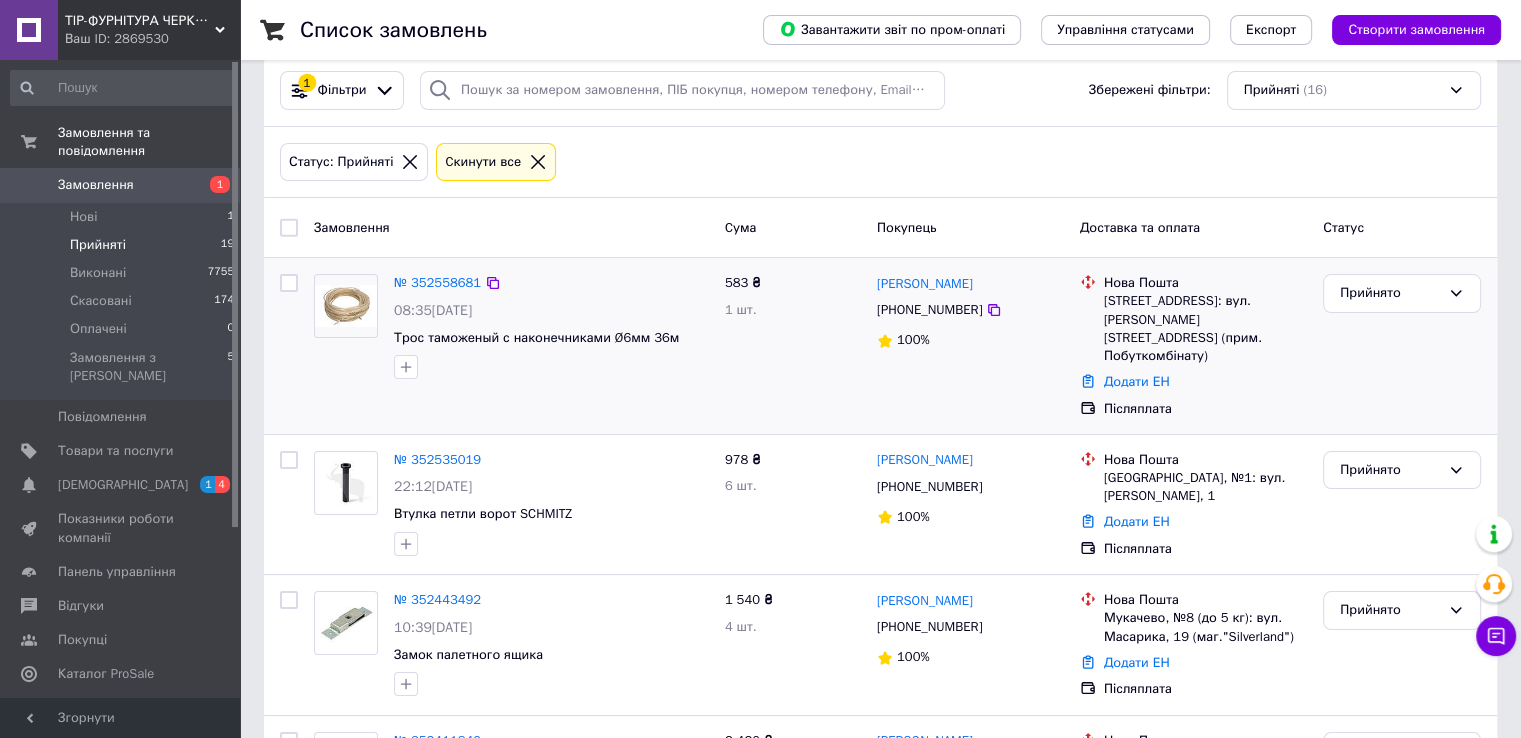 scroll, scrollTop: 0, scrollLeft: 0, axis: both 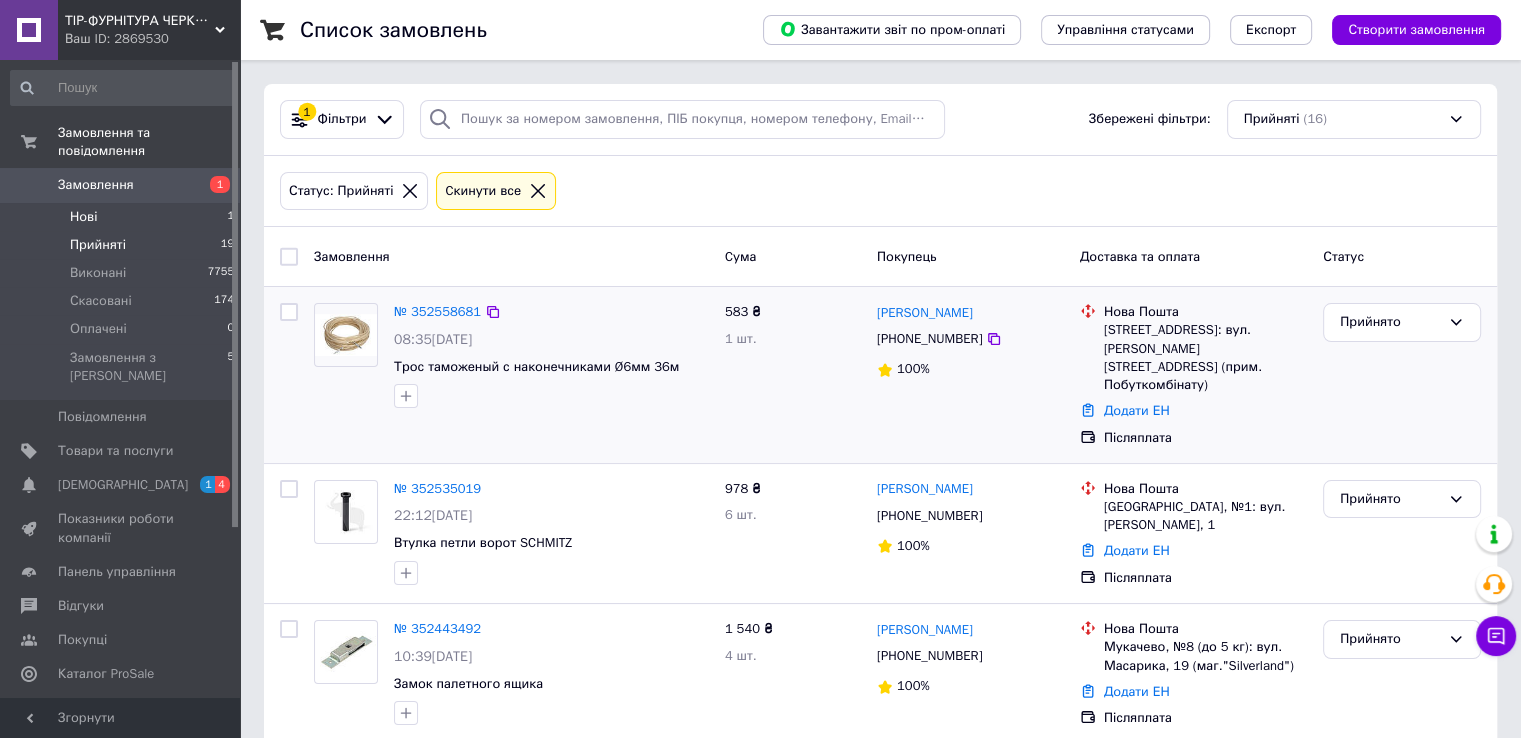 click on "Нові" at bounding box center (83, 217) 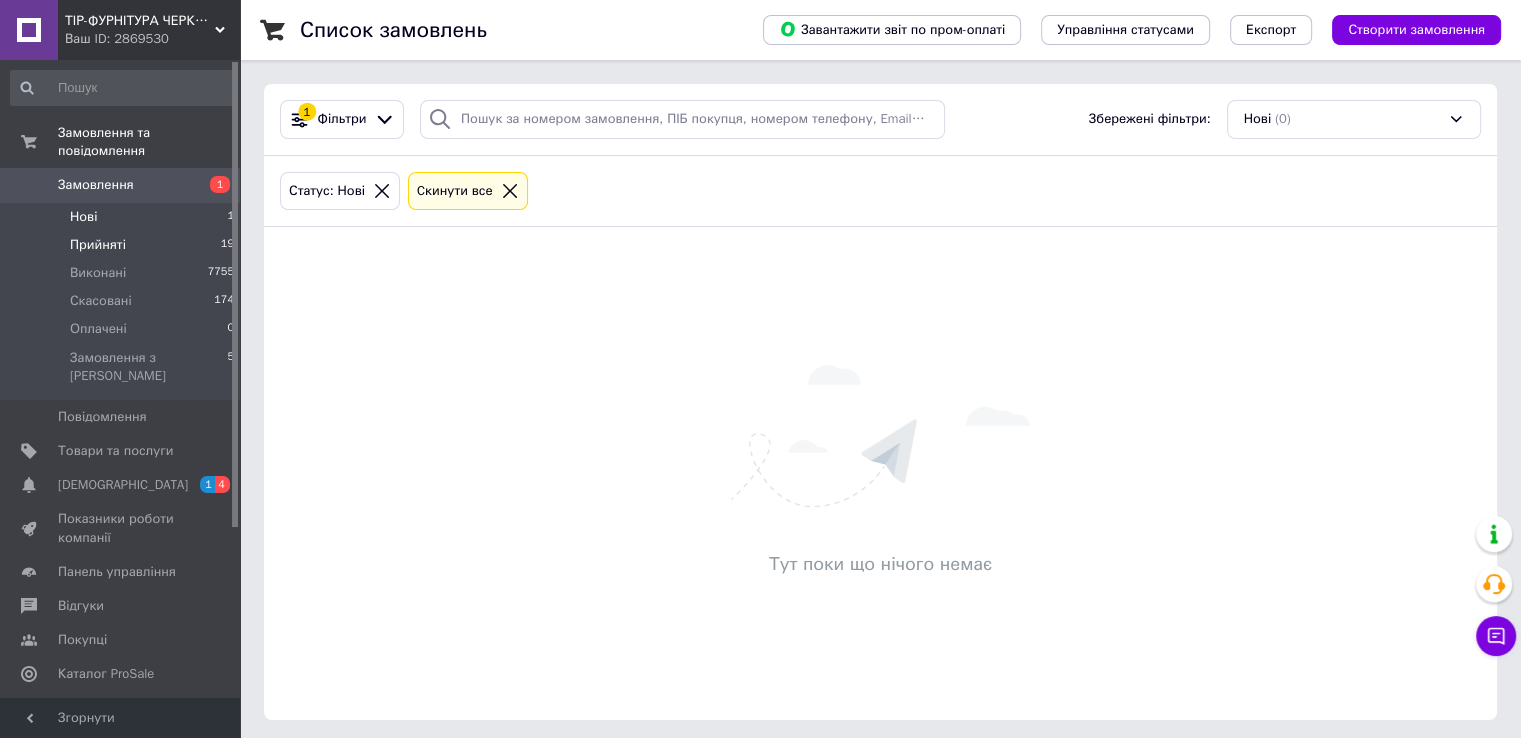 click on "Прийняті" at bounding box center (98, 245) 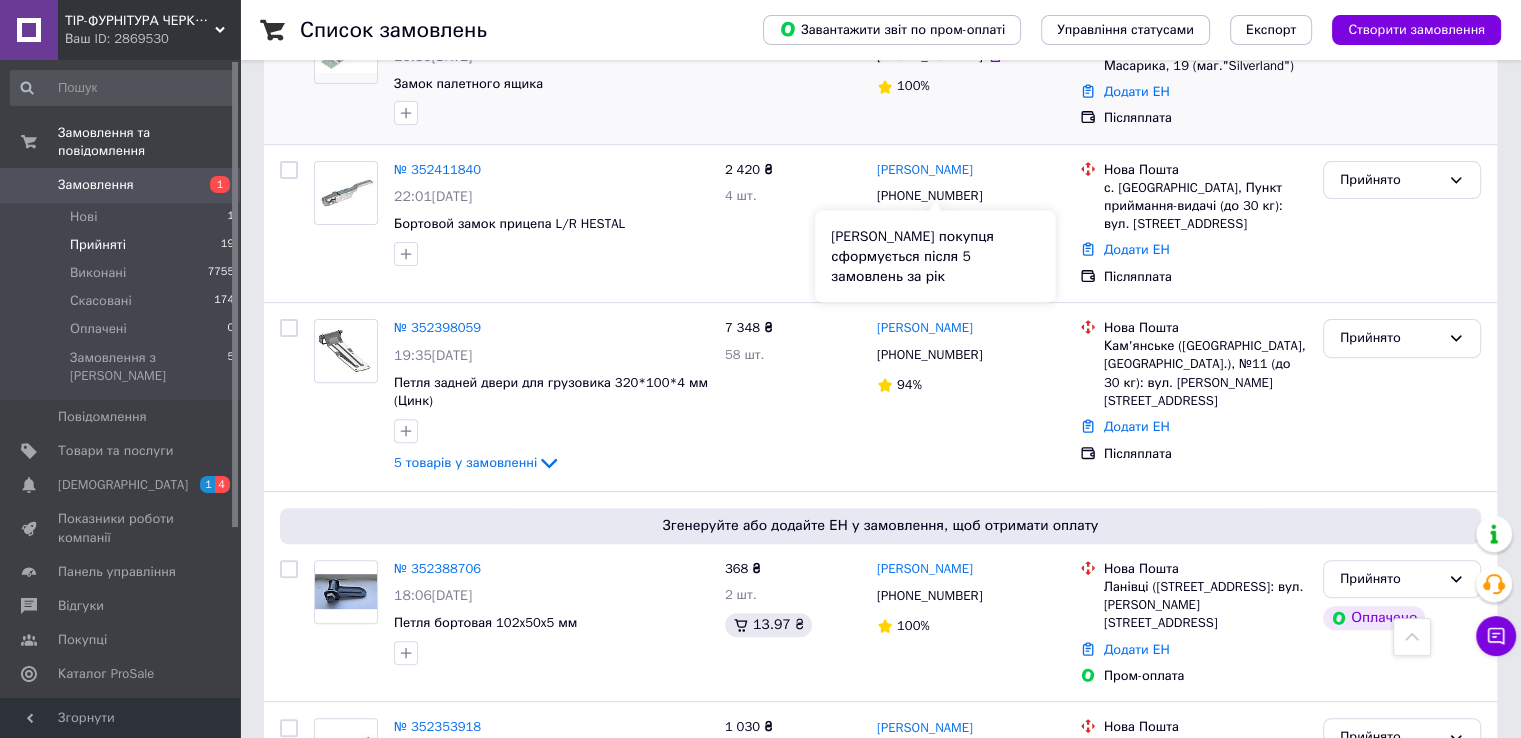 scroll, scrollTop: 0, scrollLeft: 0, axis: both 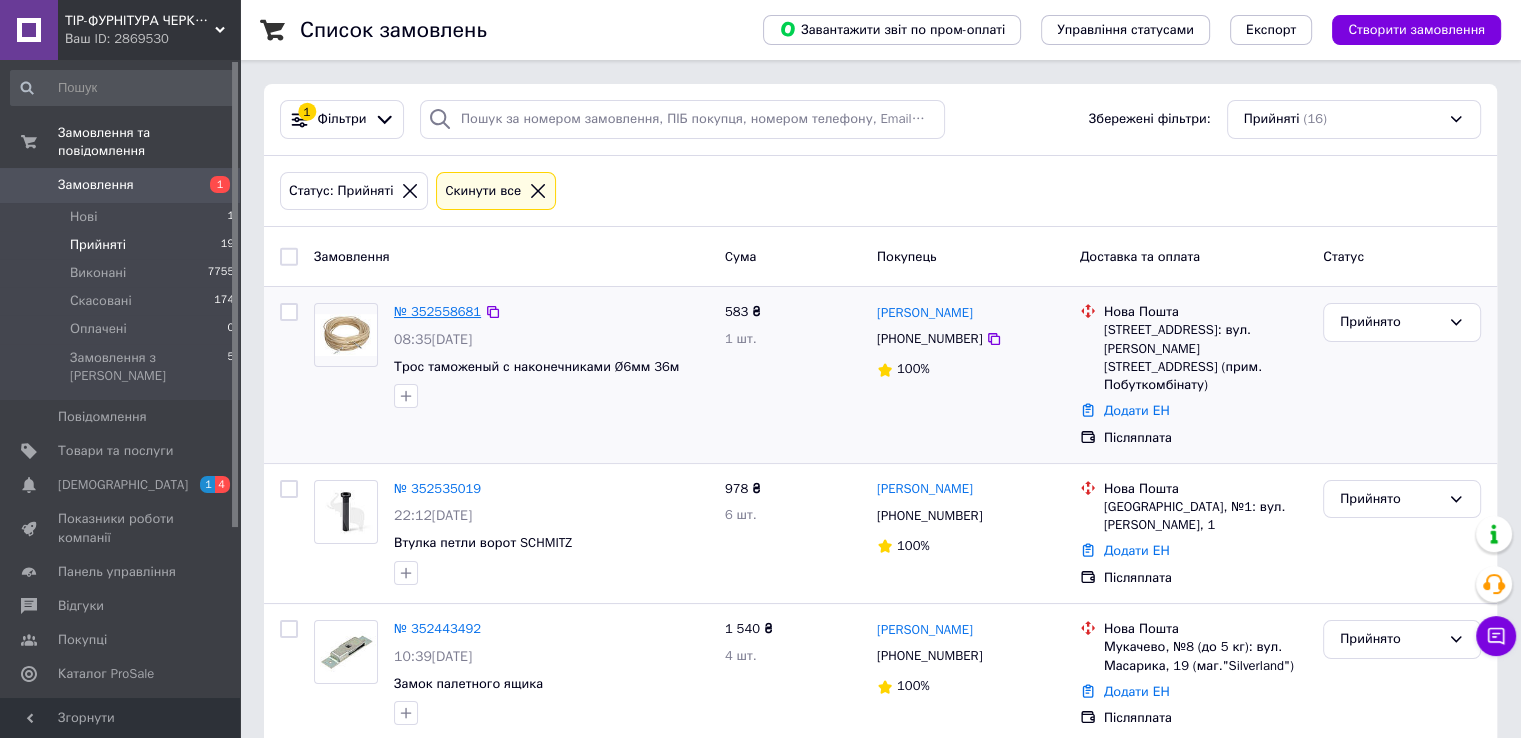 click on "№ 352558681" at bounding box center [437, 311] 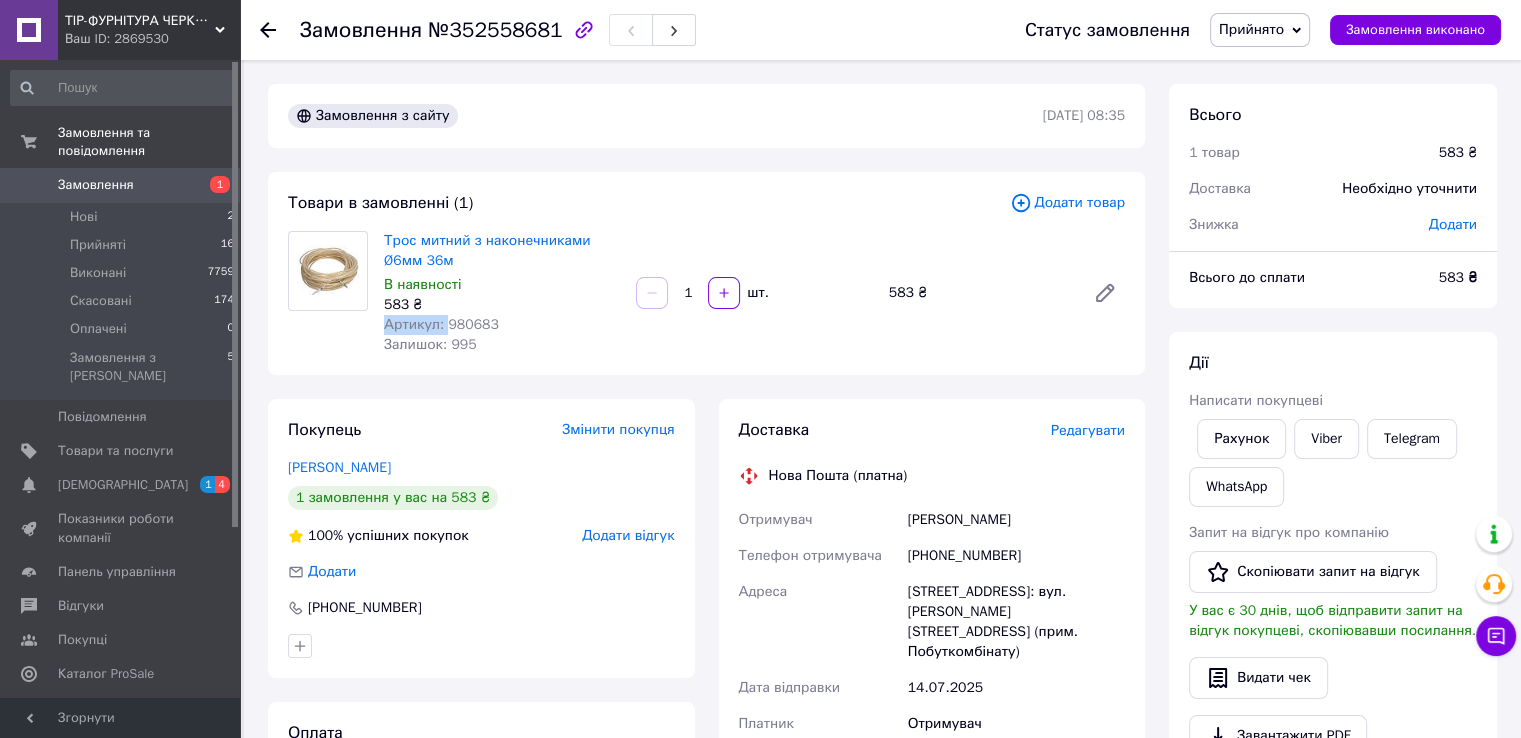 drag, startPoint x: 444, startPoint y: 325, endPoint x: 532, endPoint y: 314, distance: 88.68484 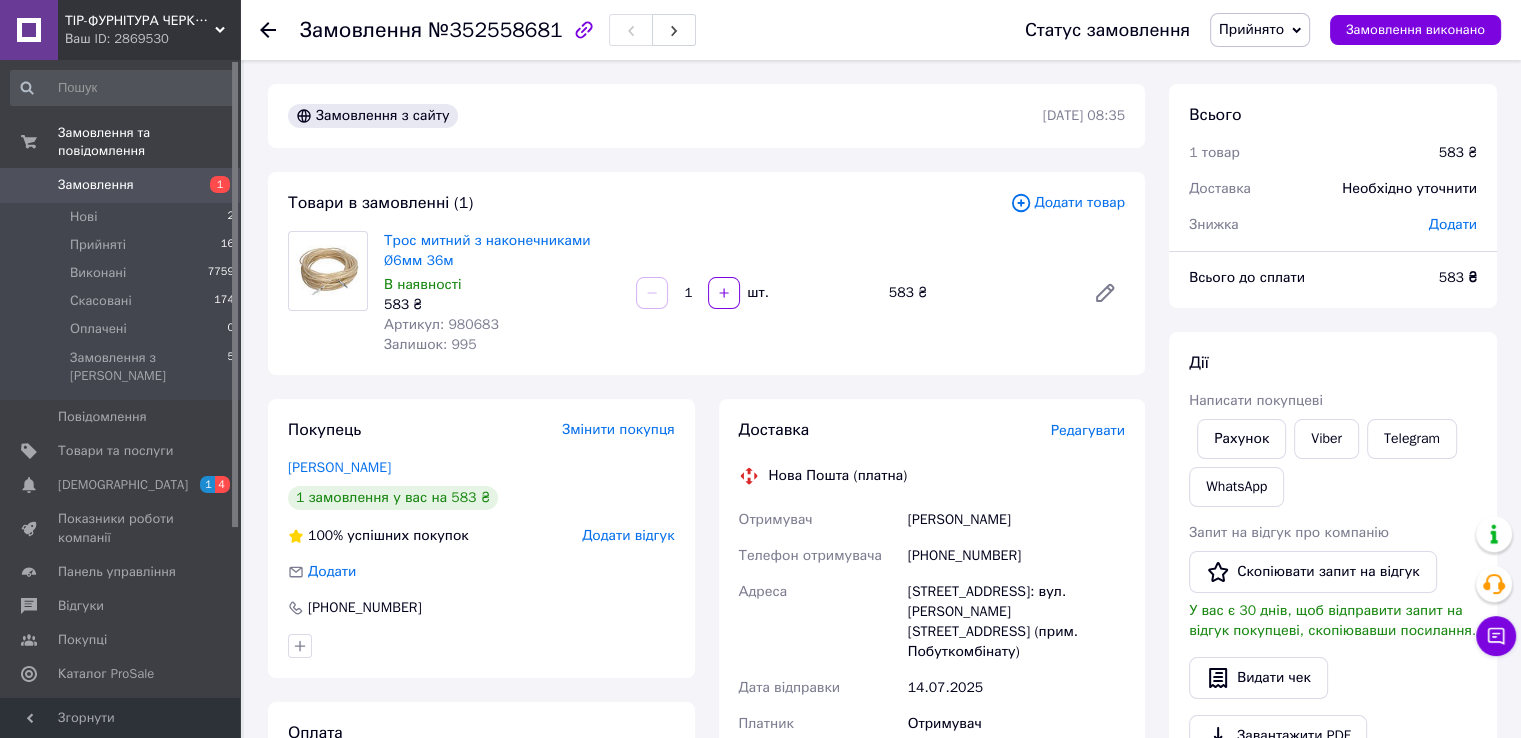 click on "Залишок: 995" at bounding box center [502, 345] 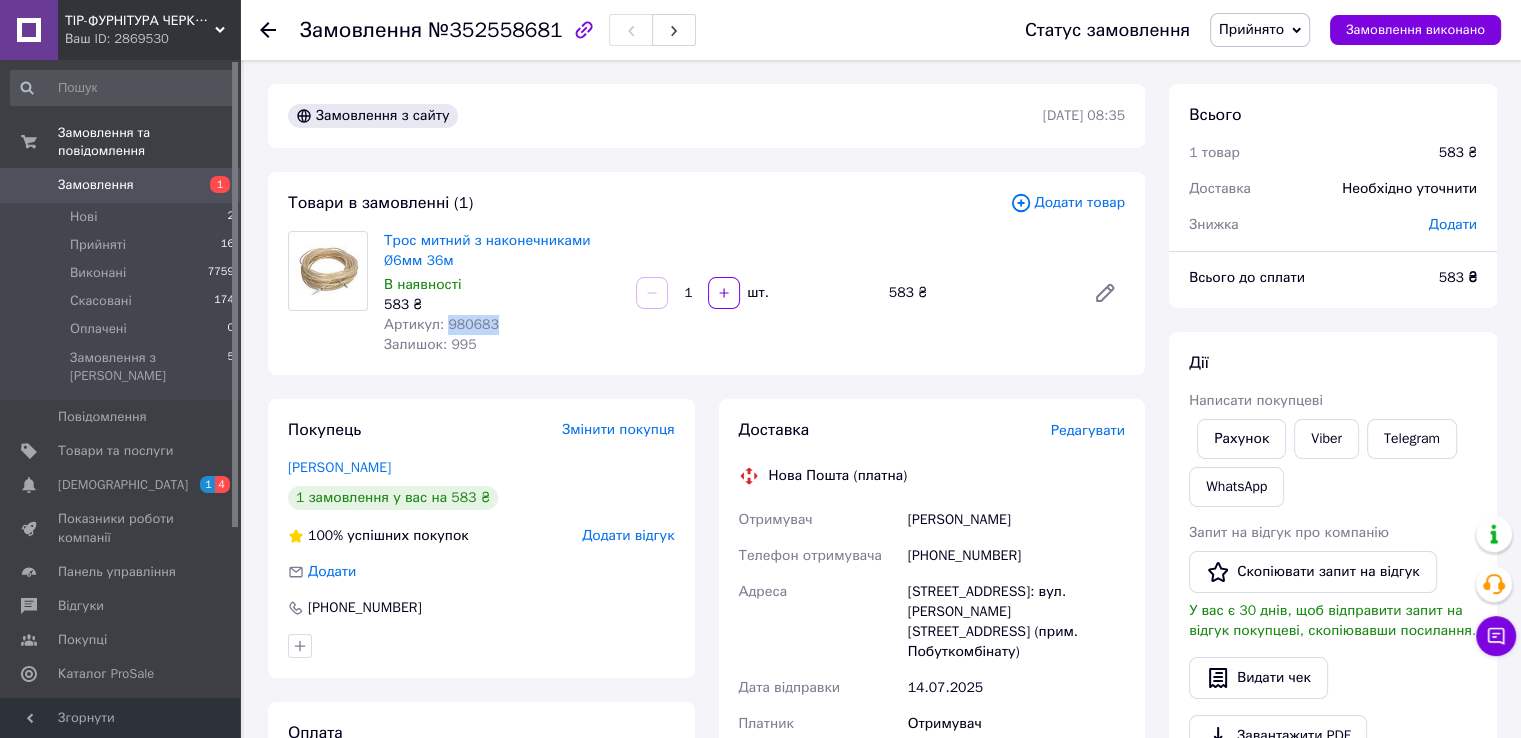 drag, startPoint x: 444, startPoint y: 325, endPoint x: 540, endPoint y: 326, distance: 96.00521 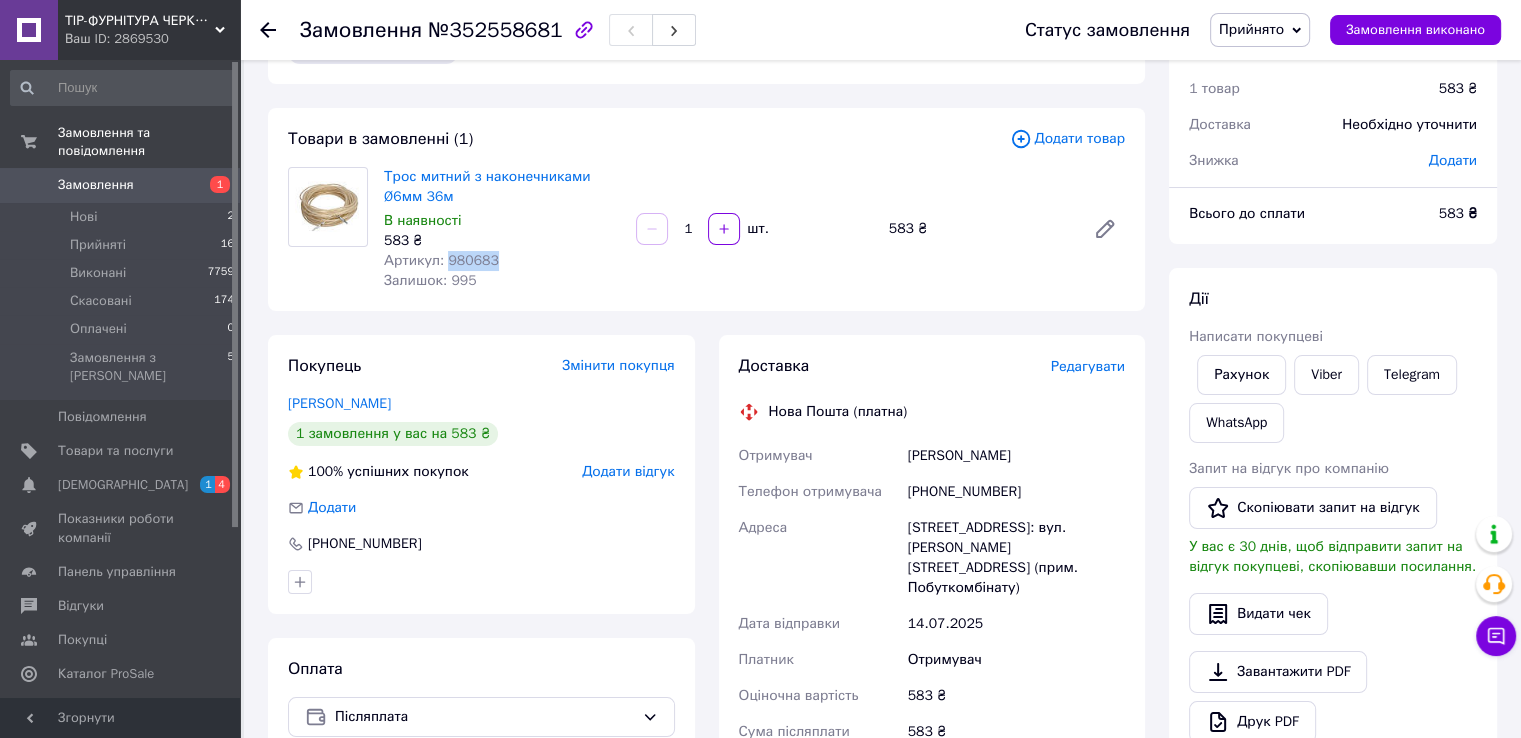 scroll, scrollTop: 0, scrollLeft: 0, axis: both 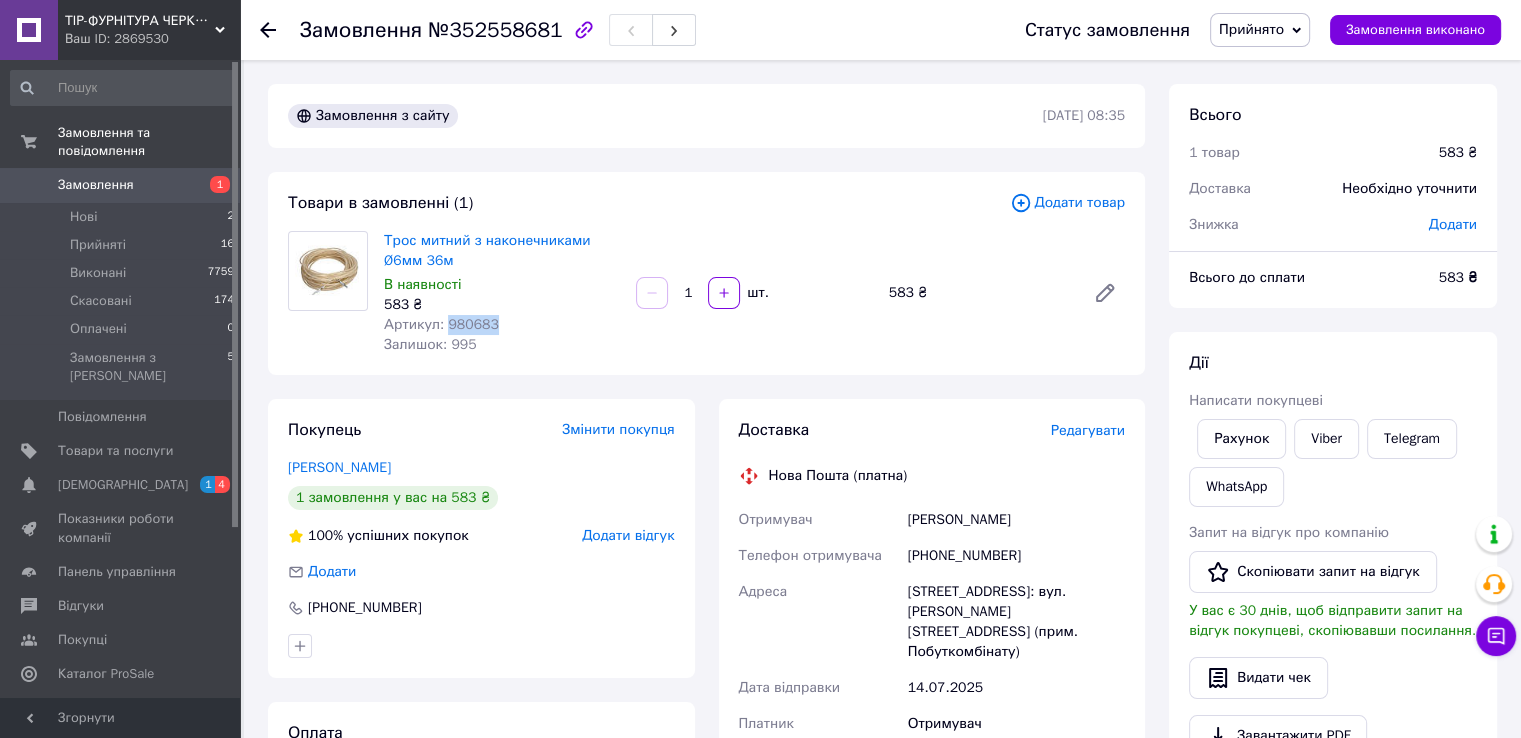drag, startPoint x: 904, startPoint y: 517, endPoint x: 1024, endPoint y: 517, distance: 120 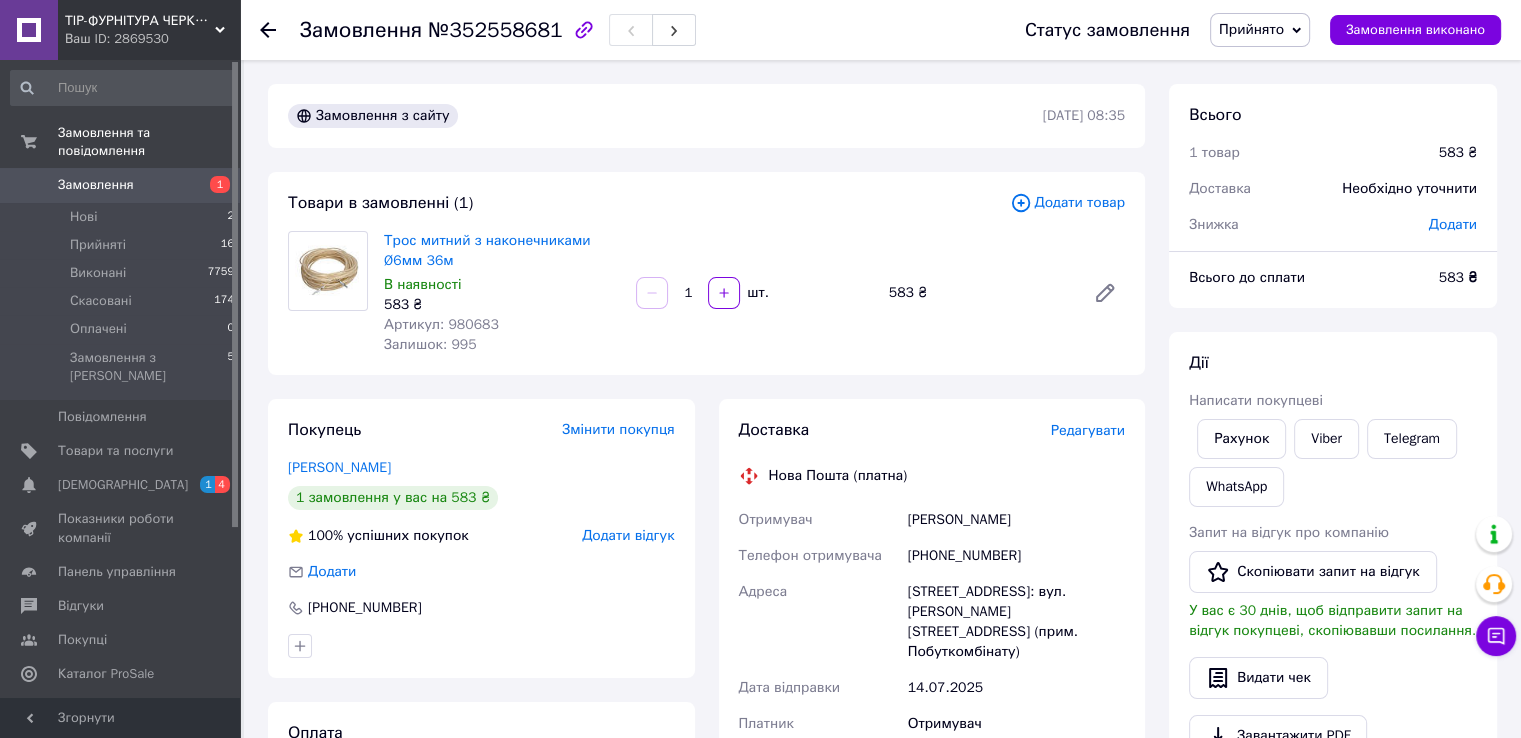 click on "[PHONE_NUMBER]" at bounding box center [1016, 556] 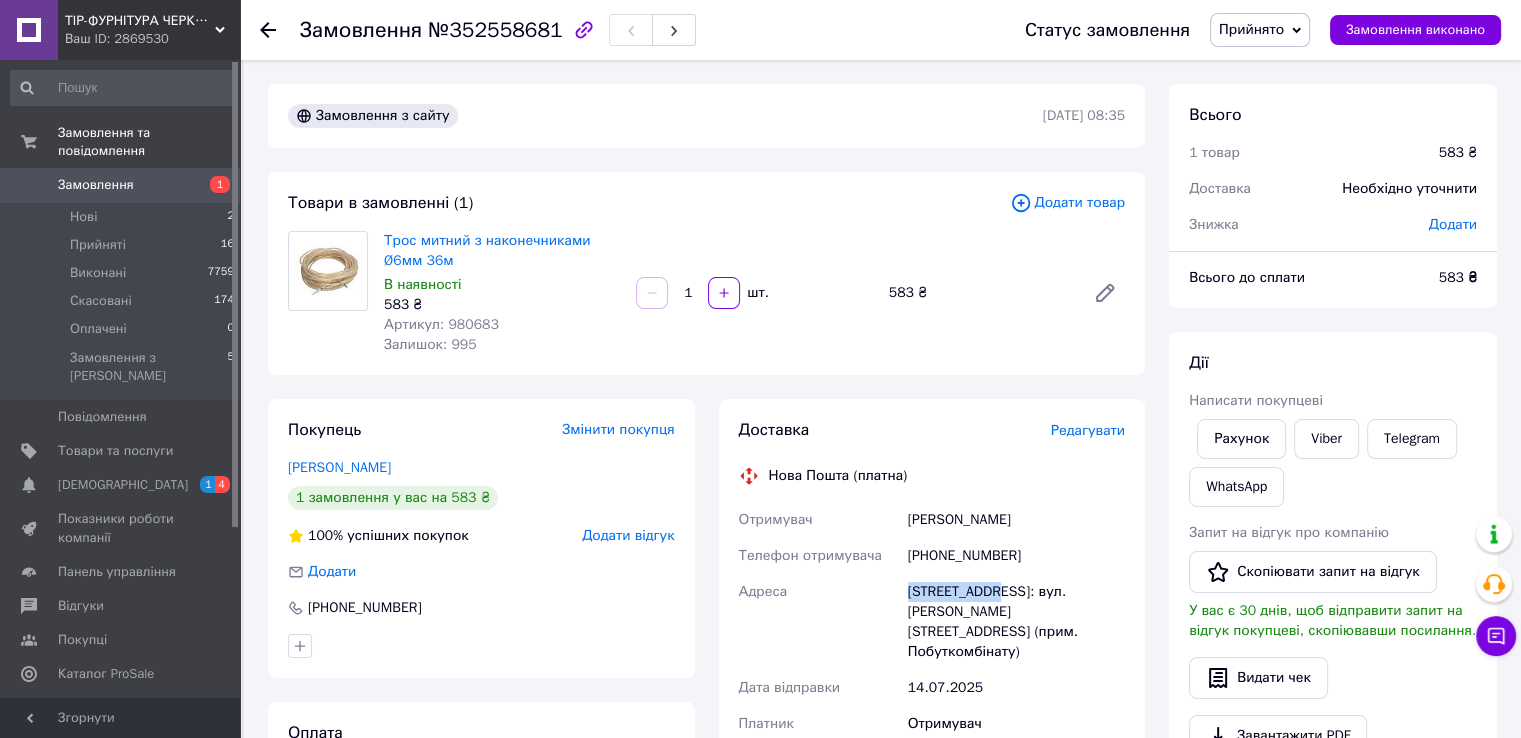 drag, startPoint x: 901, startPoint y: 589, endPoint x: 992, endPoint y: 597, distance: 91.350975 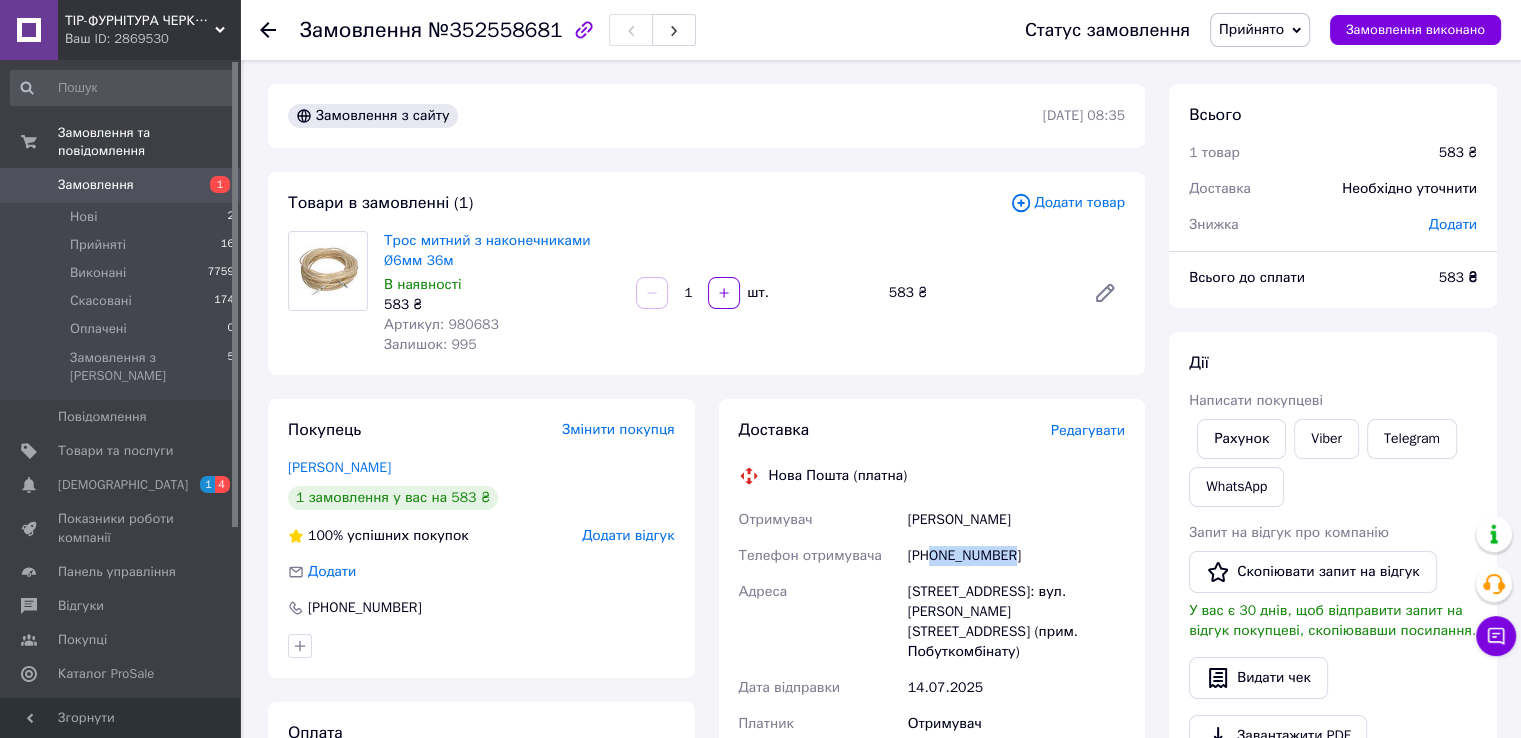 drag, startPoint x: 930, startPoint y: 552, endPoint x: 1087, endPoint y: 552, distance: 157 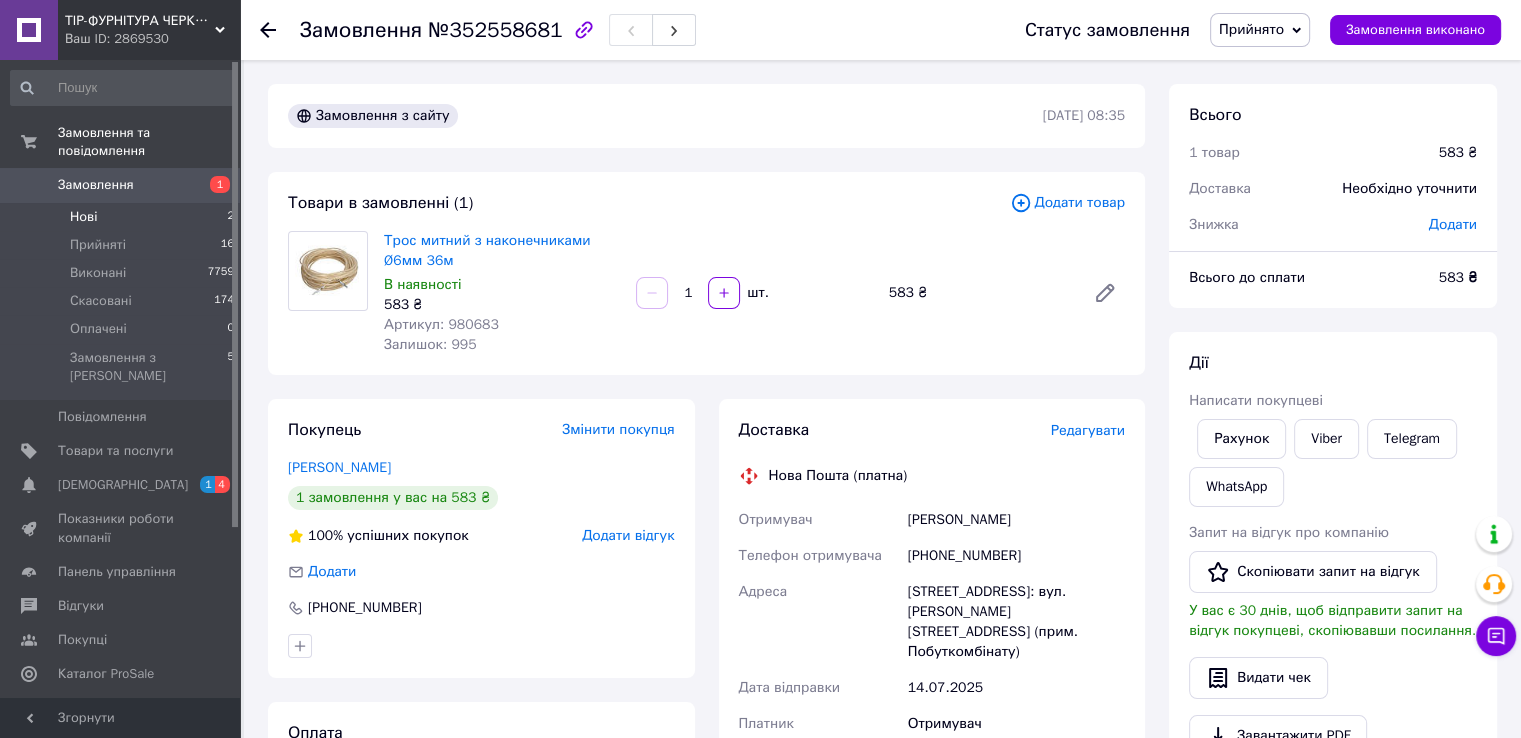 click on "Нові" at bounding box center (83, 217) 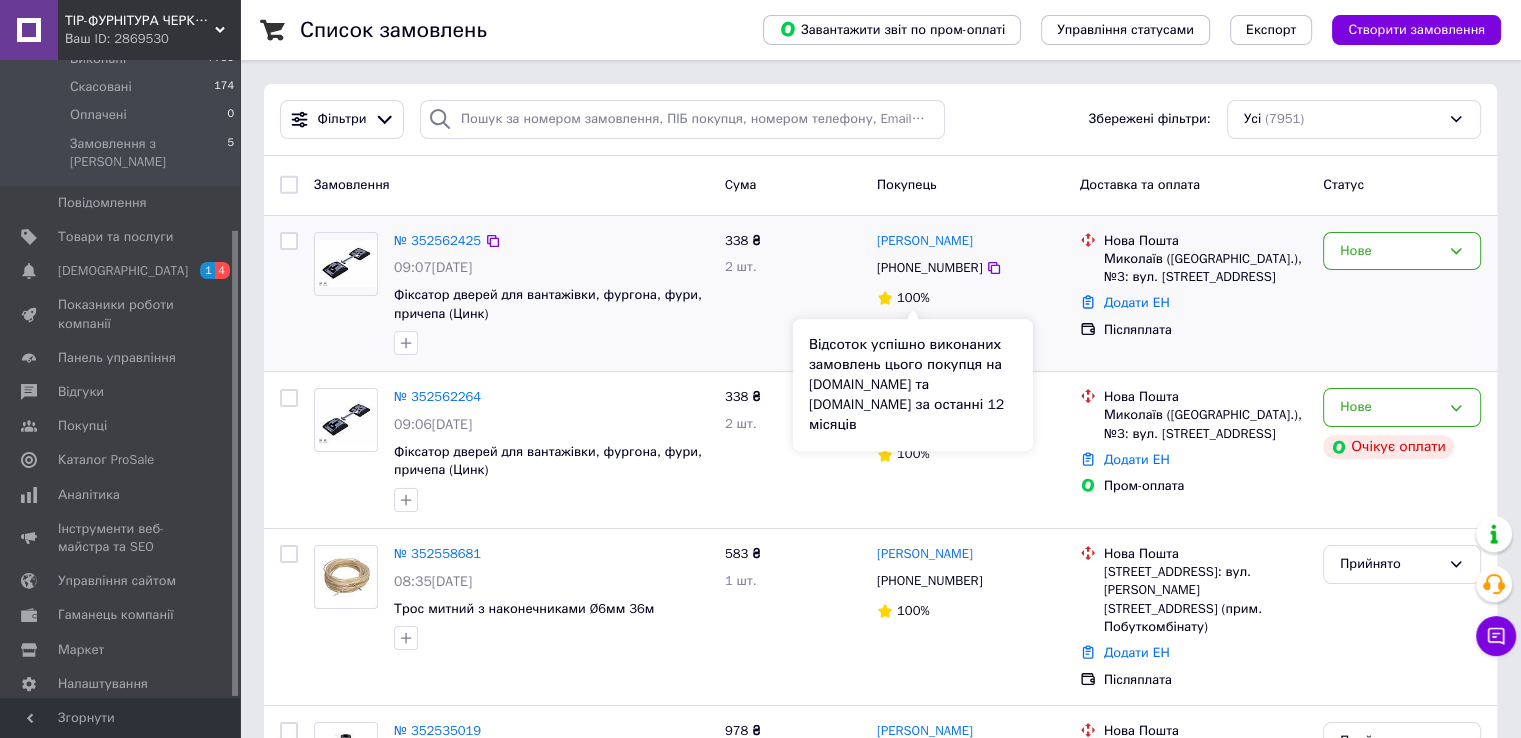 scroll, scrollTop: 232, scrollLeft: 0, axis: vertical 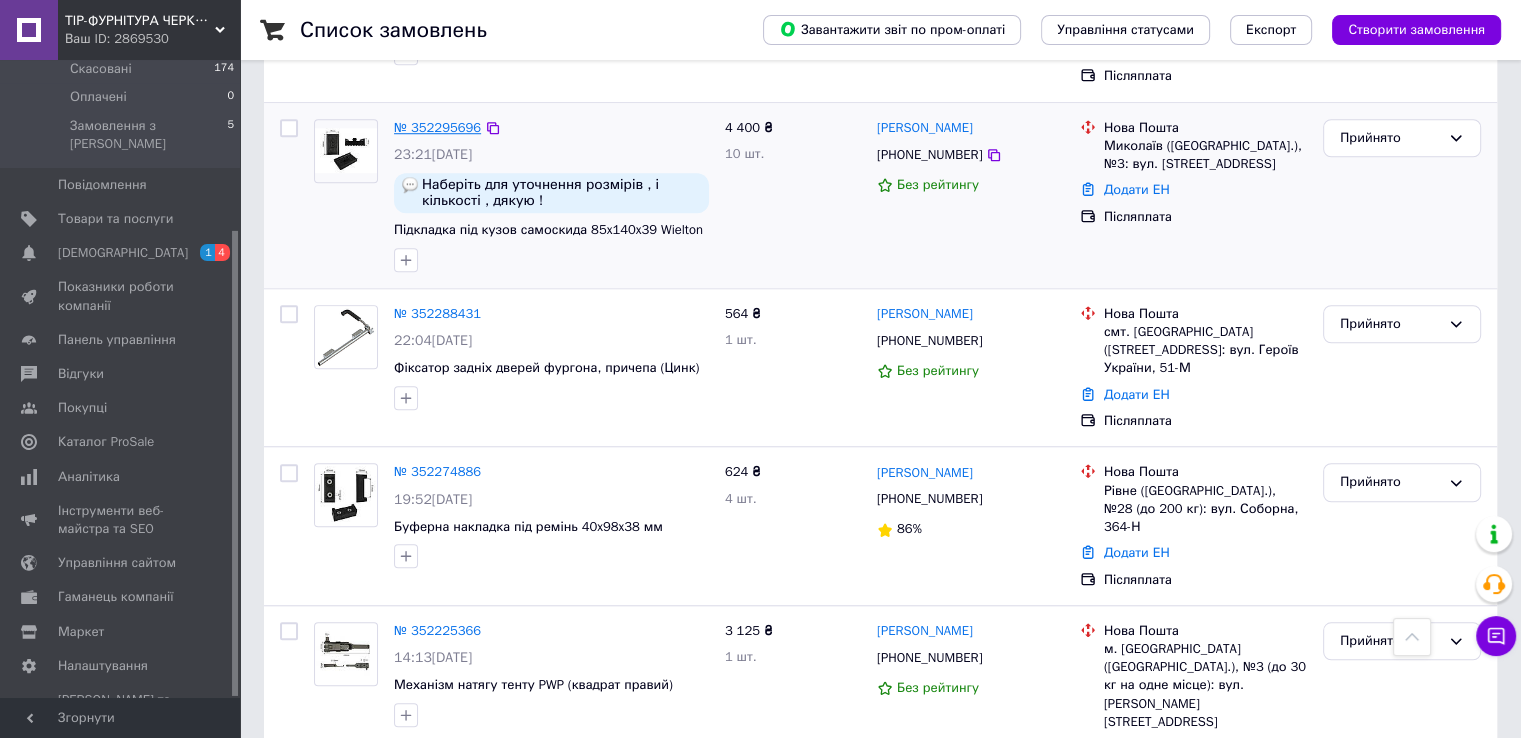 click on "№ 352295696" at bounding box center (437, 127) 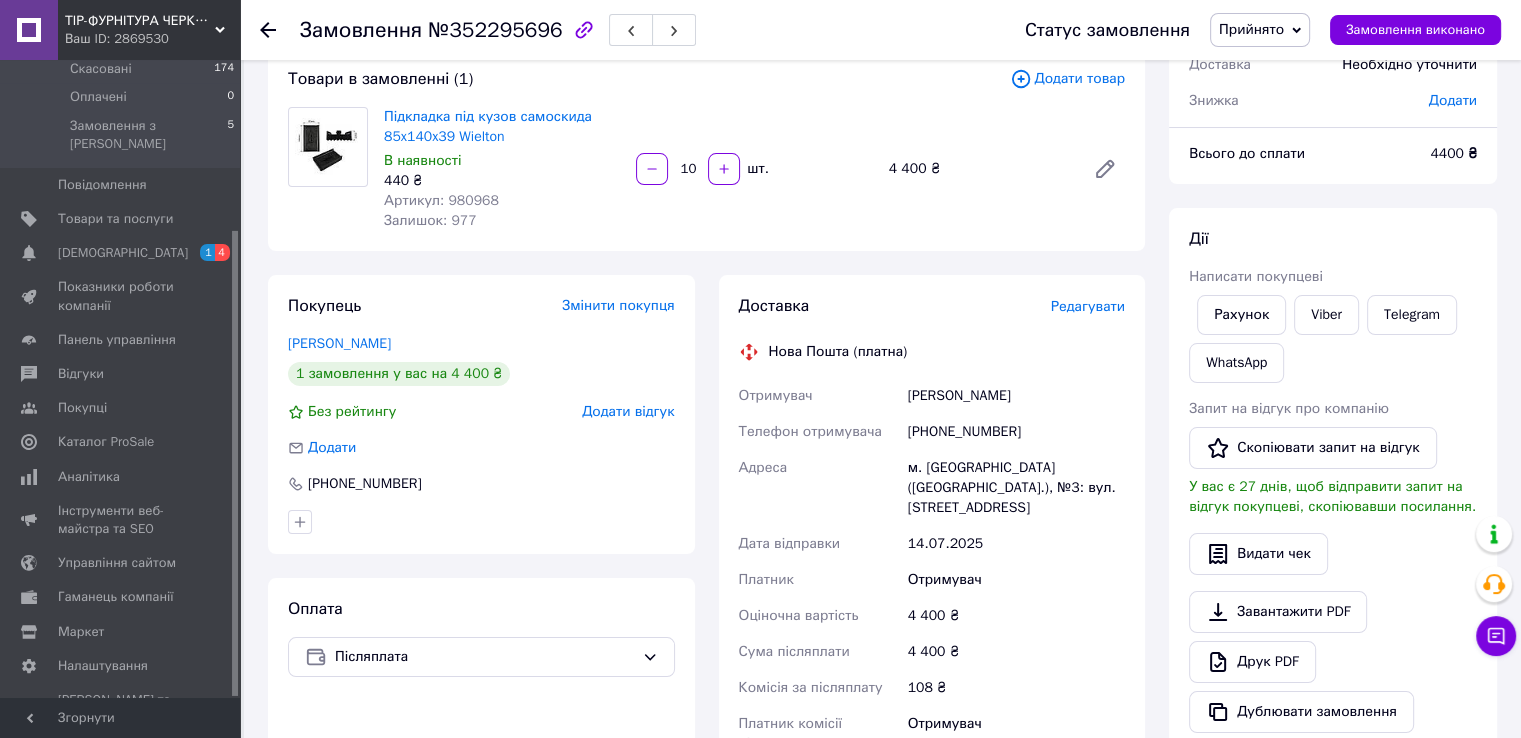 scroll, scrollTop: 0, scrollLeft: 0, axis: both 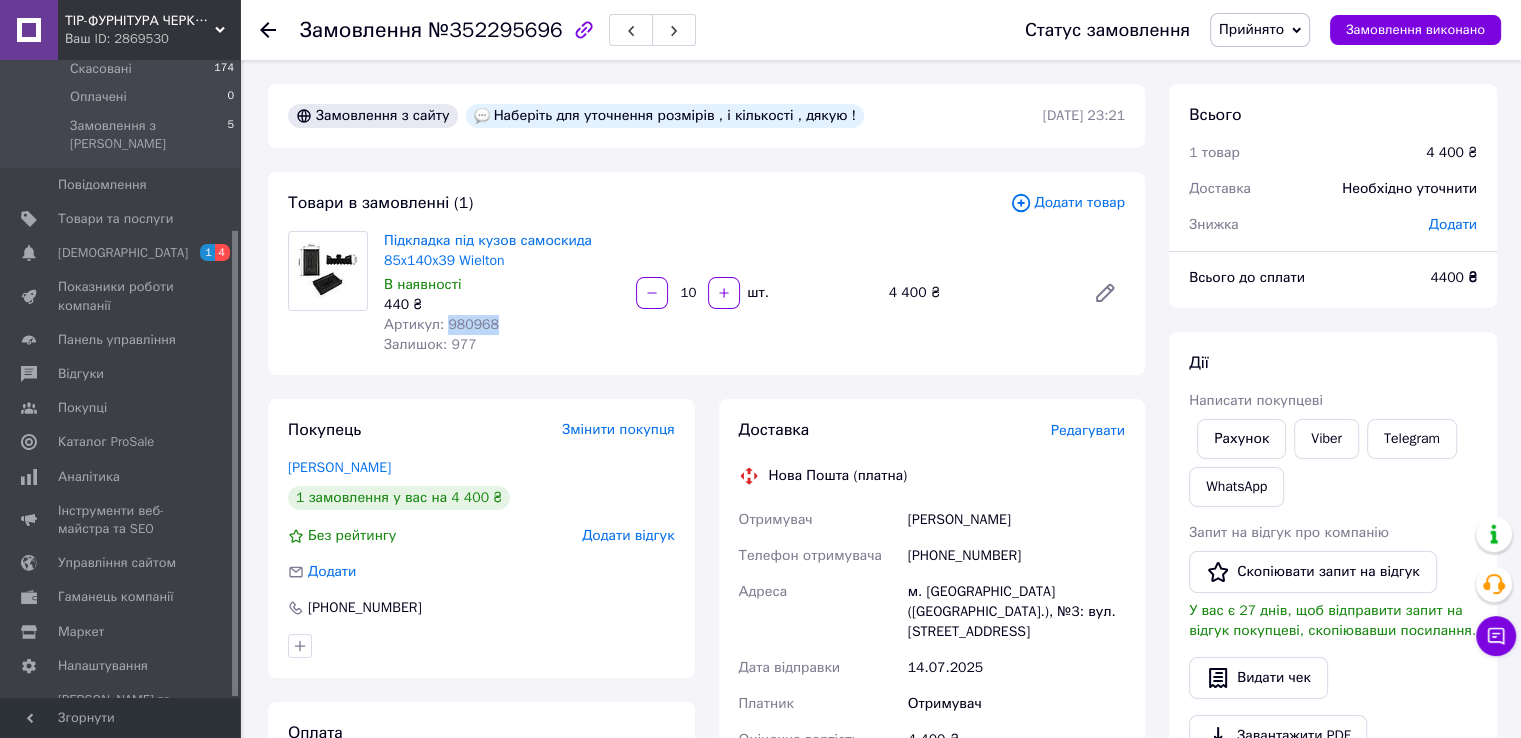 drag, startPoint x: 456, startPoint y: 322, endPoint x: 520, endPoint y: 322, distance: 64 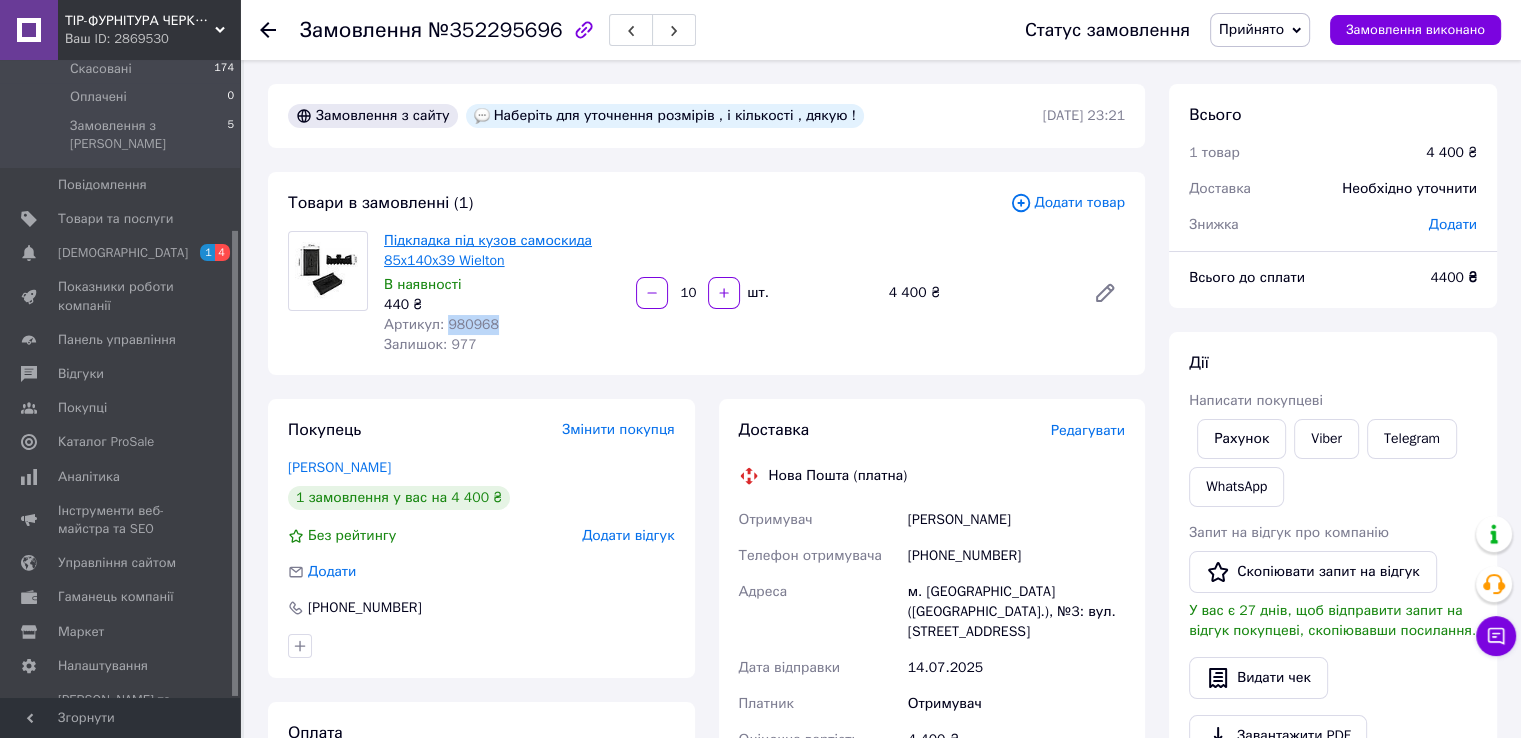 click on "Підкладка під кузов самоскида 85x140x39 Wielton" at bounding box center (488, 250) 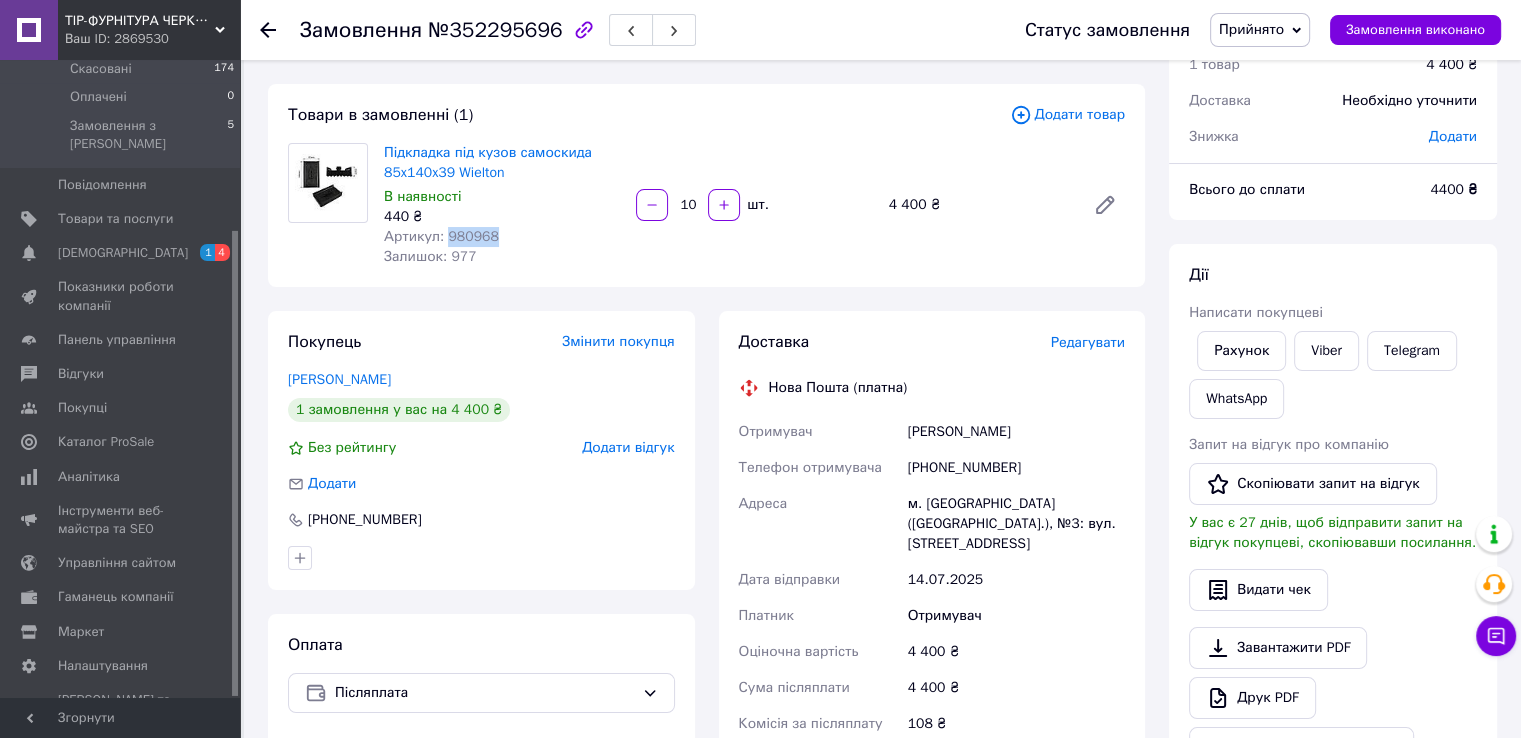 scroll, scrollTop: 0, scrollLeft: 0, axis: both 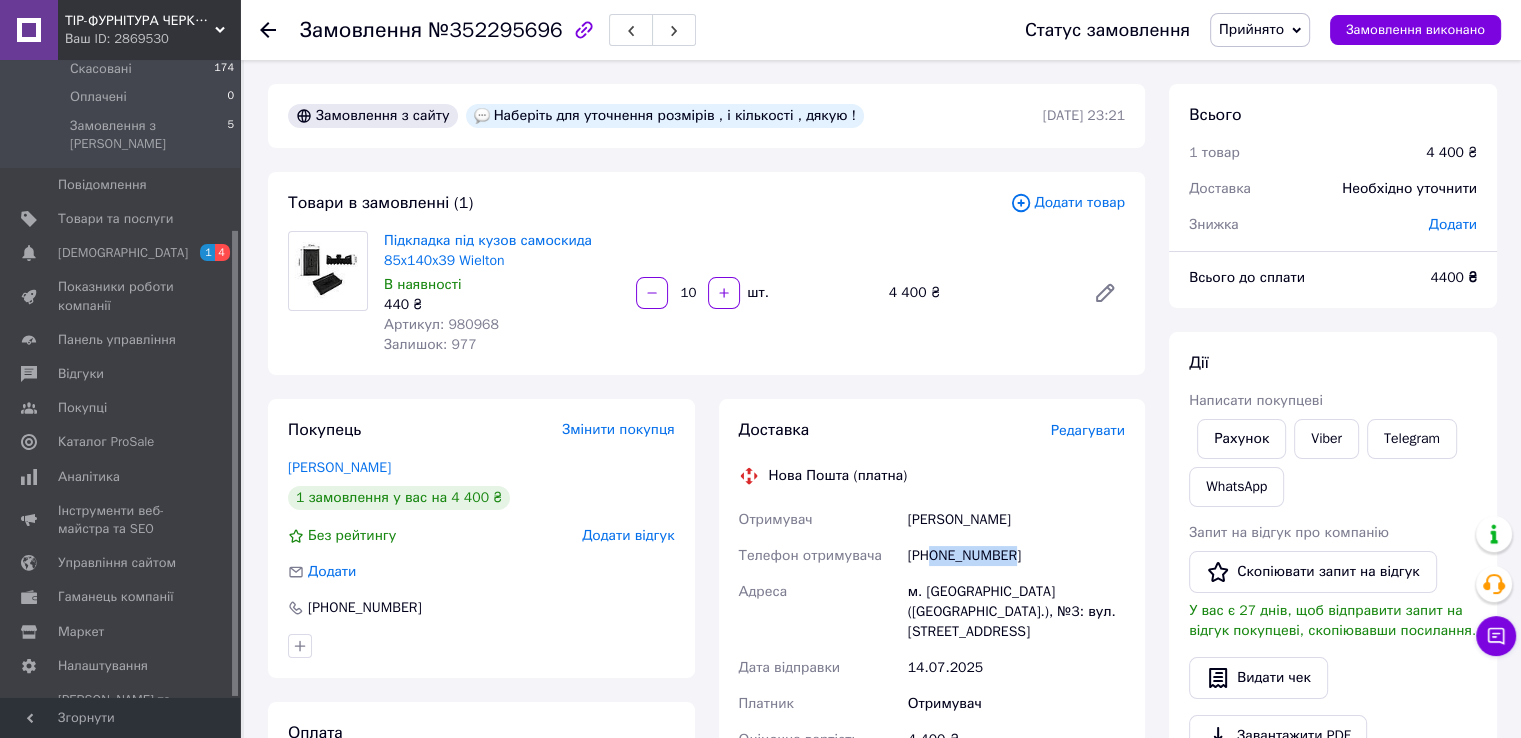 drag, startPoint x: 930, startPoint y: 559, endPoint x: 1037, endPoint y: 558, distance: 107.00467 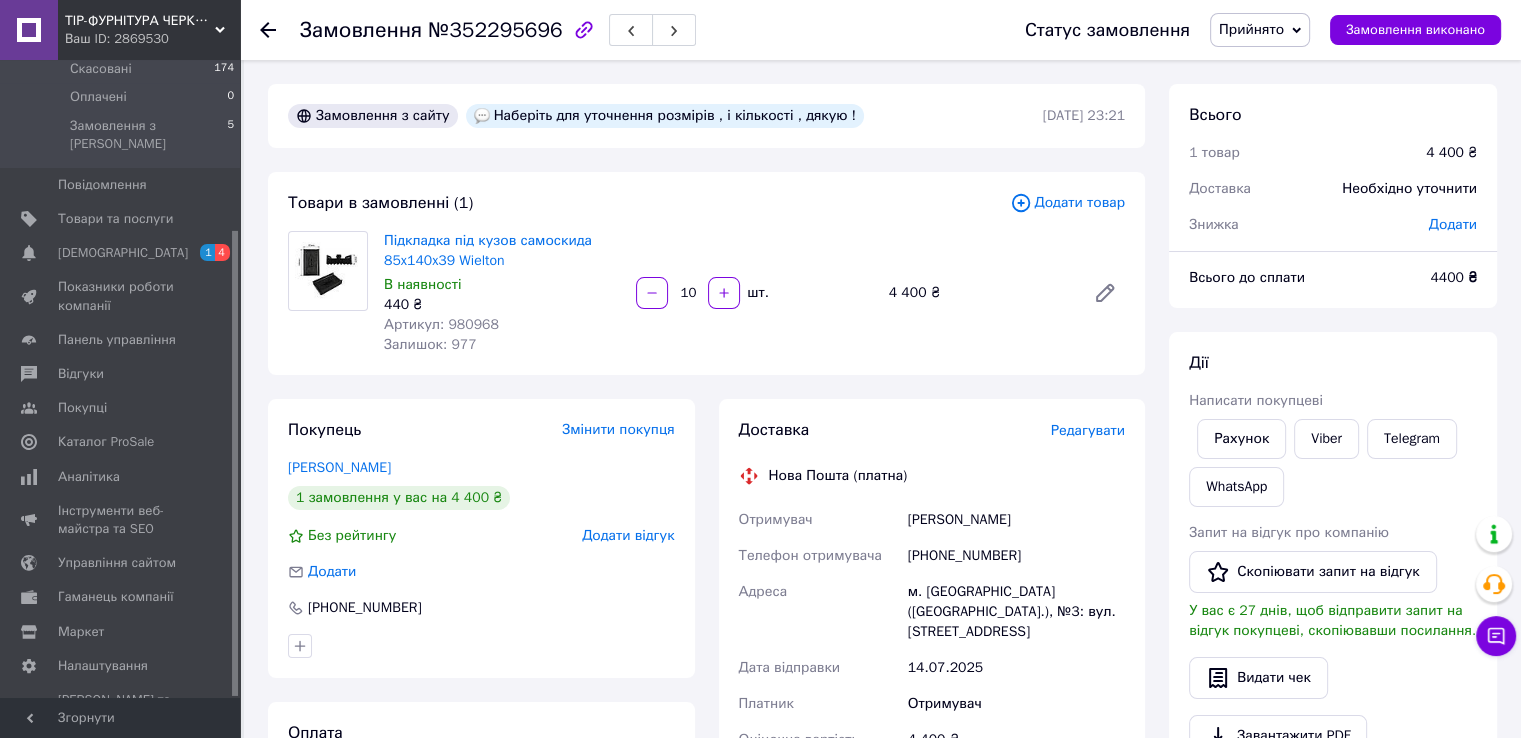click on "Замовлення з сайту Наберіть для уточнення розмірів , і кількості , дякую ! [DATE] 23:21 Товари в замовленні (1) Додати товар Підкладка під кузов самоскида 85x140x39 Wielton В наявності 440 ₴ Артикул: 980968 Залишок: 977 10   шт. 4 400 ₴ Покупець Змінити покупця [PERSON_NAME] 1 замовлення у вас на 4 400 ₴ Без рейтингу   Додати відгук Додати [PHONE_NUMBER] Оплата Післяплата Доставка Редагувати Нова Пошта (платна) Отримувач [PERSON_NAME] Телефон отримувача [PHONE_NUMBER] Адреса м. [GEOGRAPHIC_DATA] ([GEOGRAPHIC_DATA].), №3: вул. Космонавтів, 83A Дата відправки [DATE] Платник Отримувач Оціночна вартість 108 ₴" at bounding box center [706, 722] 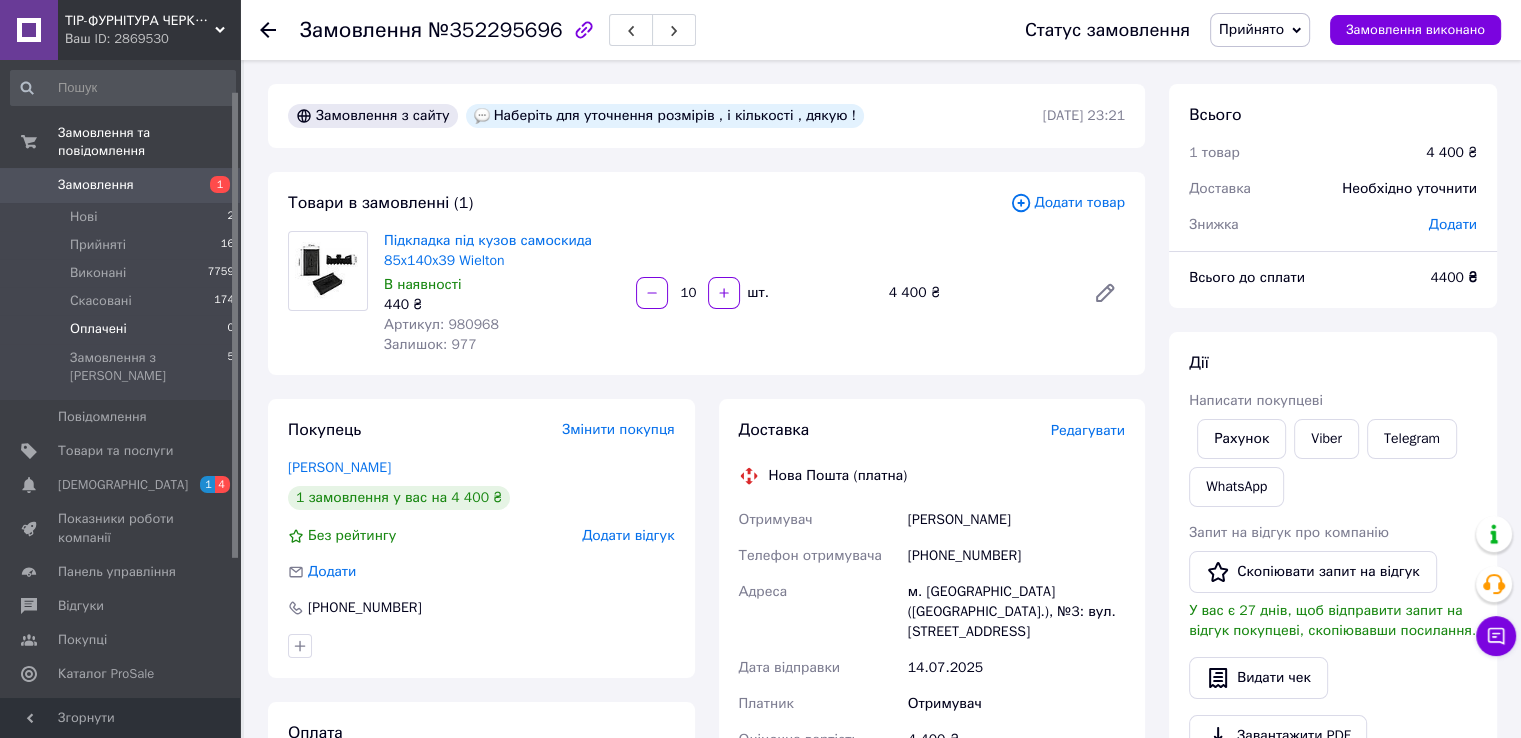 scroll, scrollTop: 0, scrollLeft: 0, axis: both 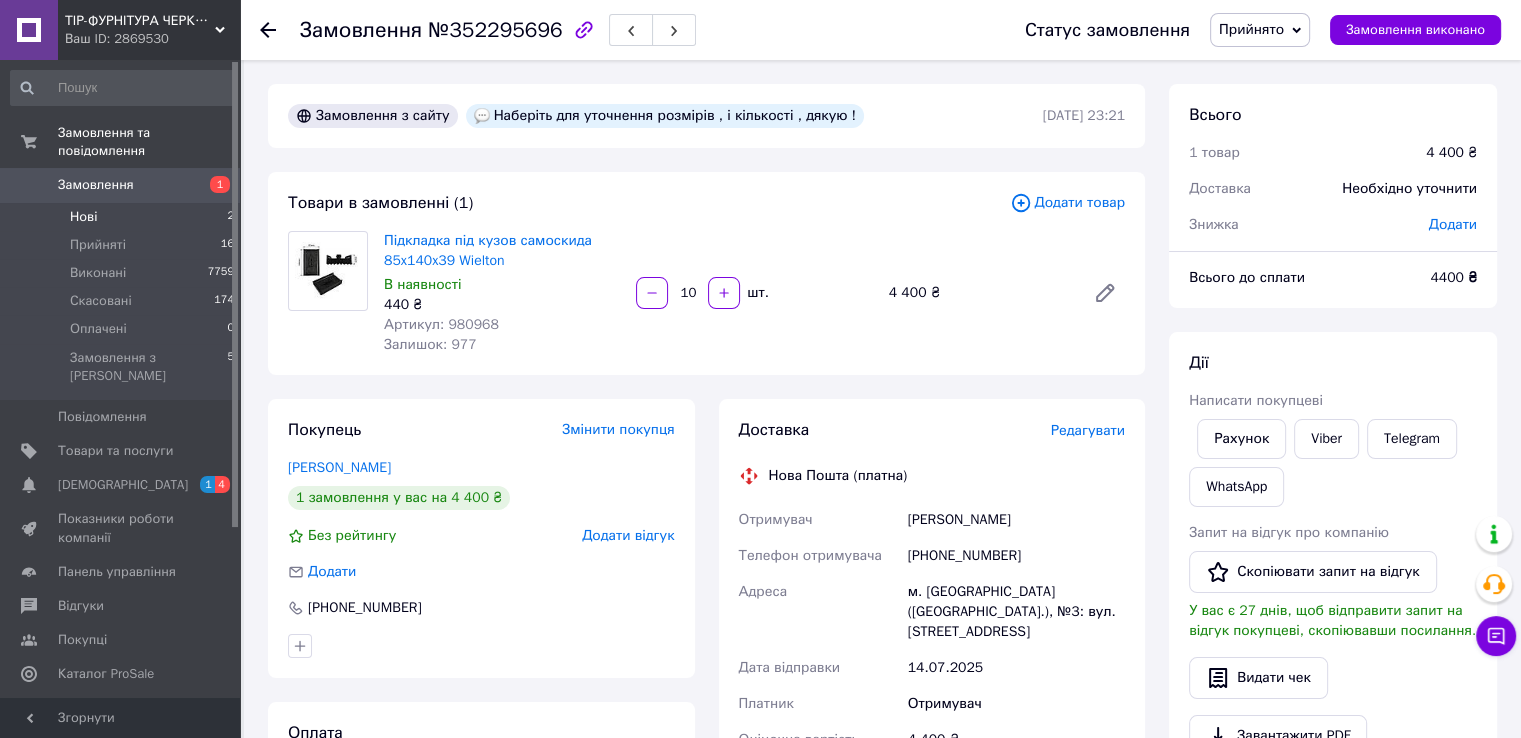 click on "Нові" at bounding box center (83, 217) 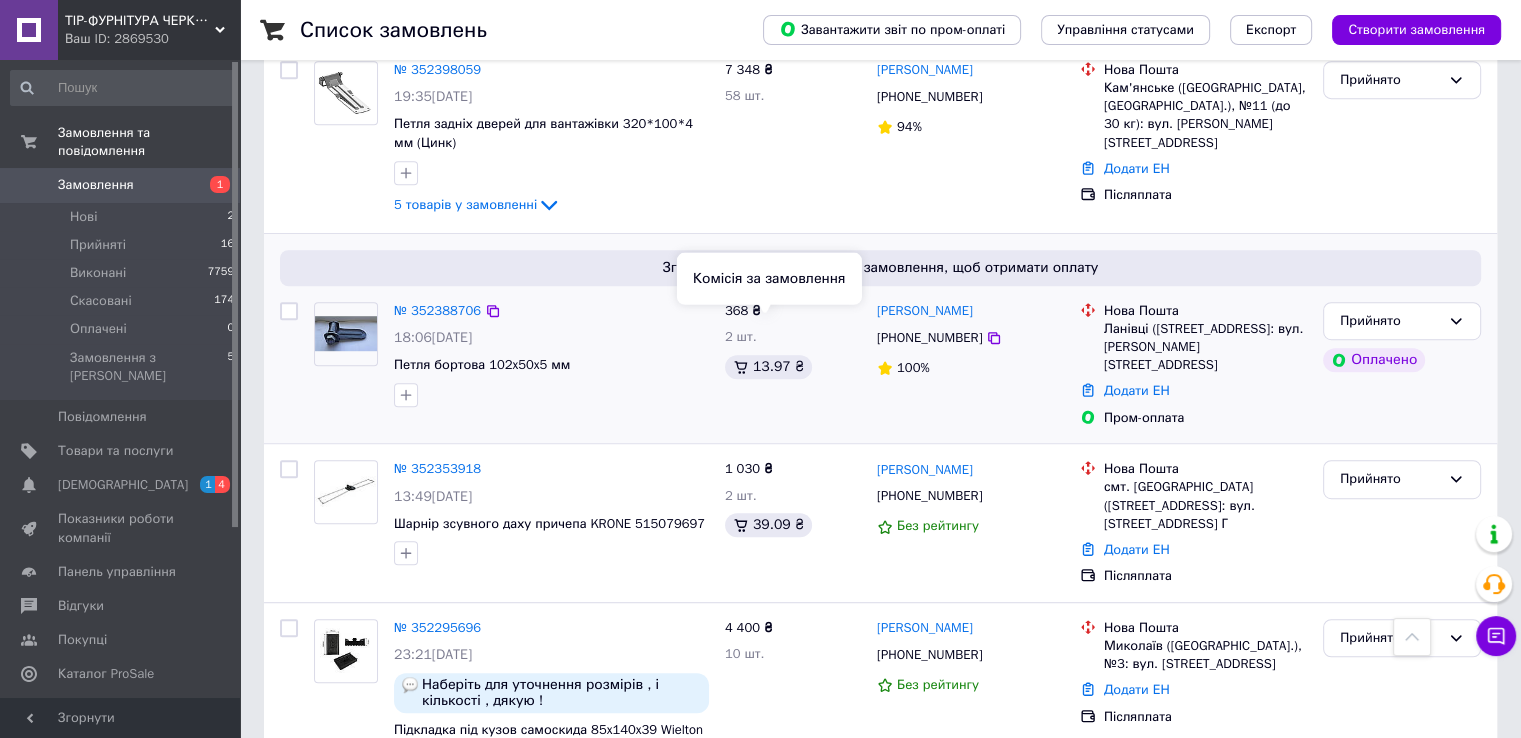 scroll, scrollTop: 1000, scrollLeft: 0, axis: vertical 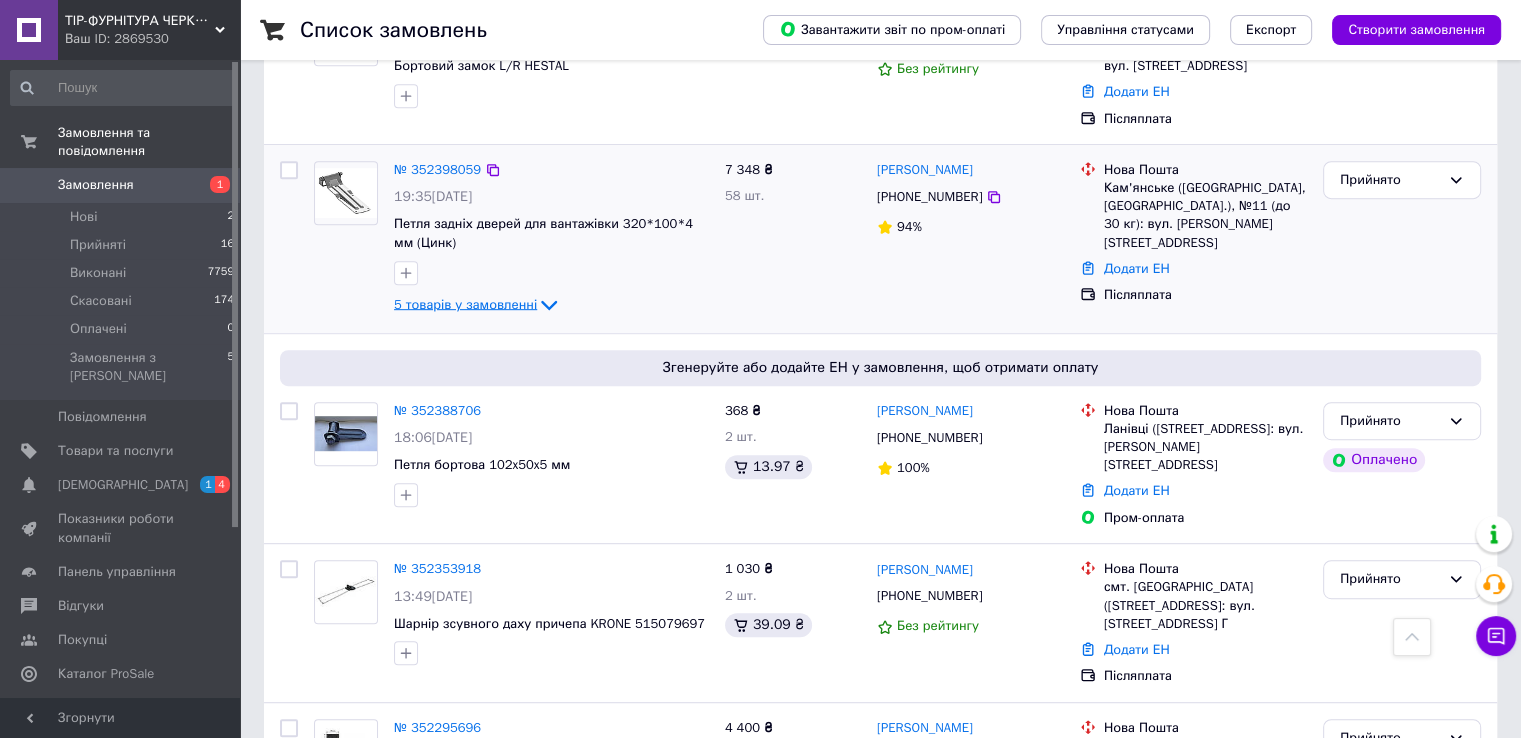 click 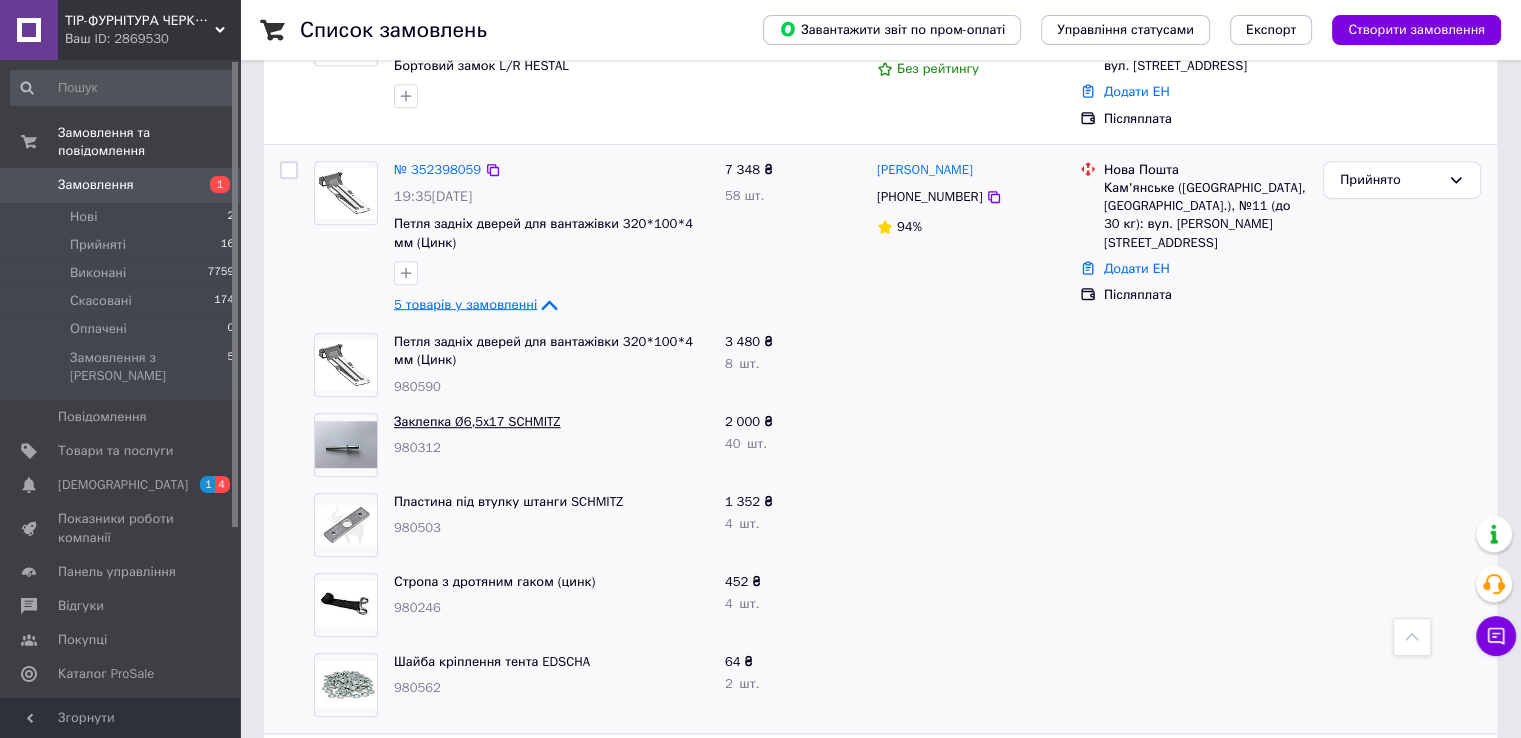 click on "Заклепка Ø6,5x17 SCHMITZ" at bounding box center (477, 421) 